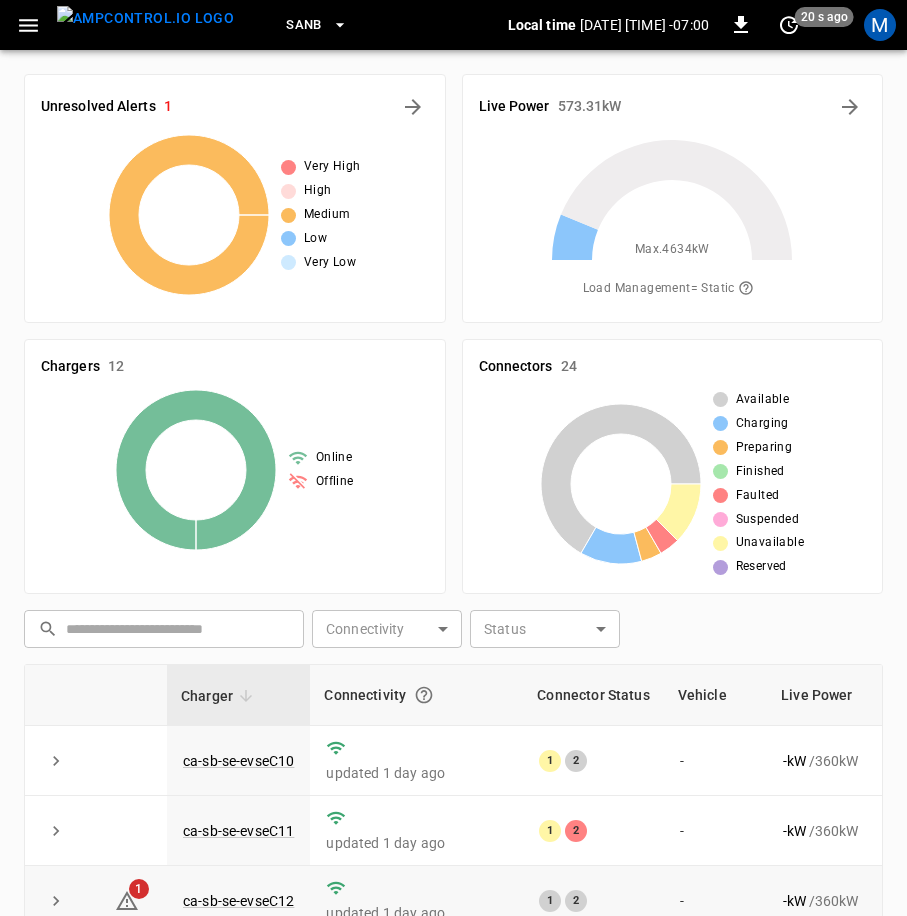 scroll, scrollTop: 466, scrollLeft: 0, axis: vertical 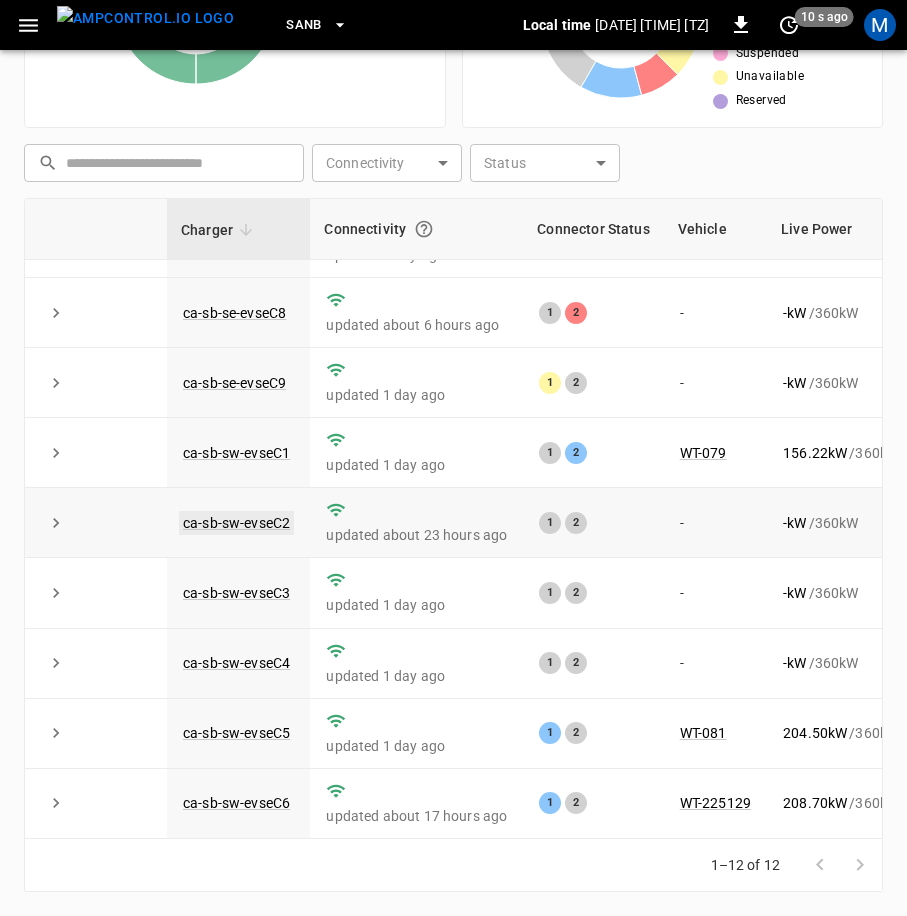 click on "ca-sb-sw-evseC2" at bounding box center [236, 523] 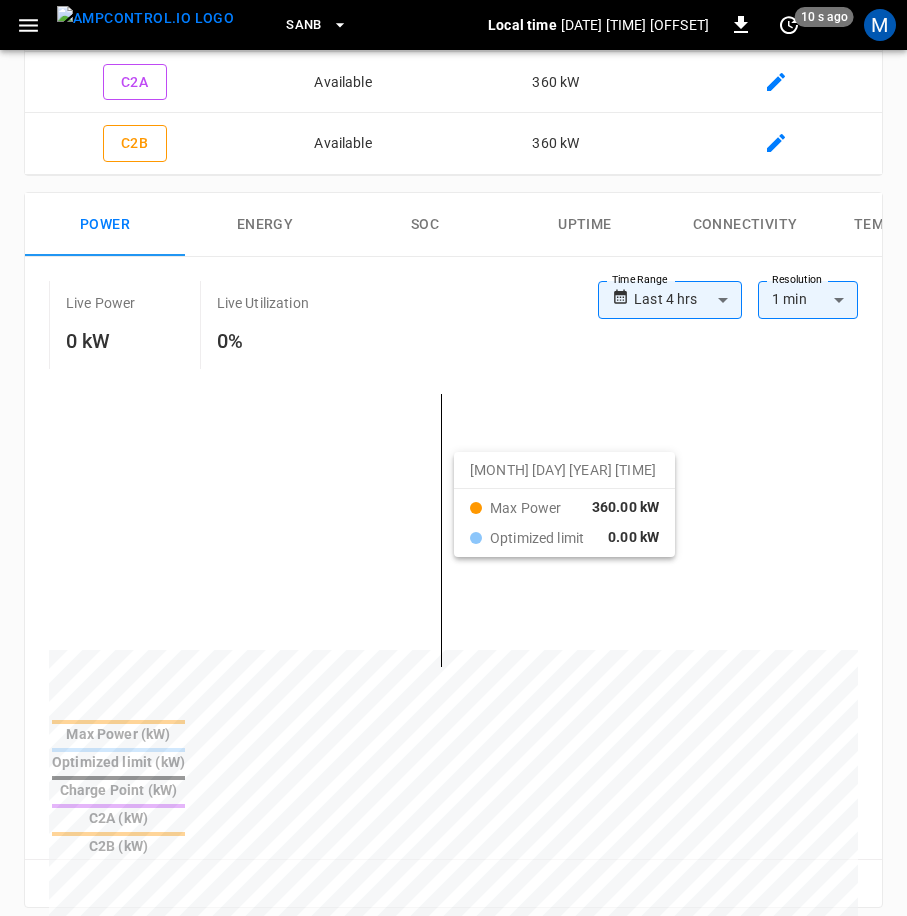 scroll, scrollTop: 0, scrollLeft: 0, axis: both 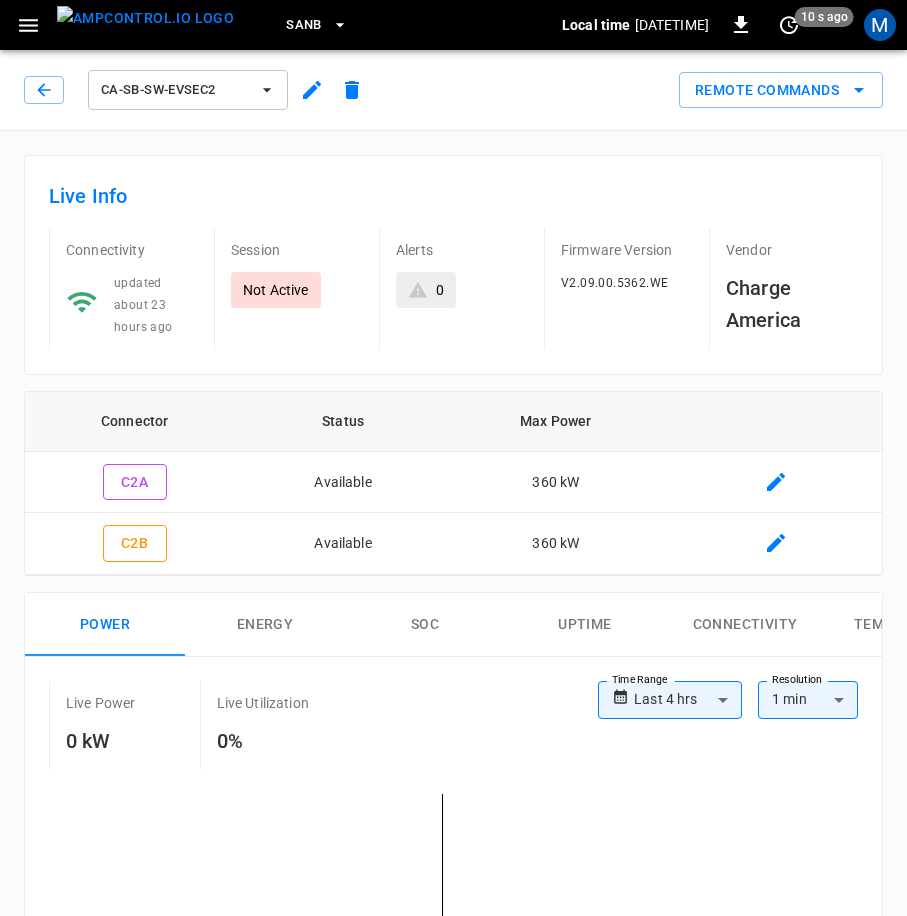 click 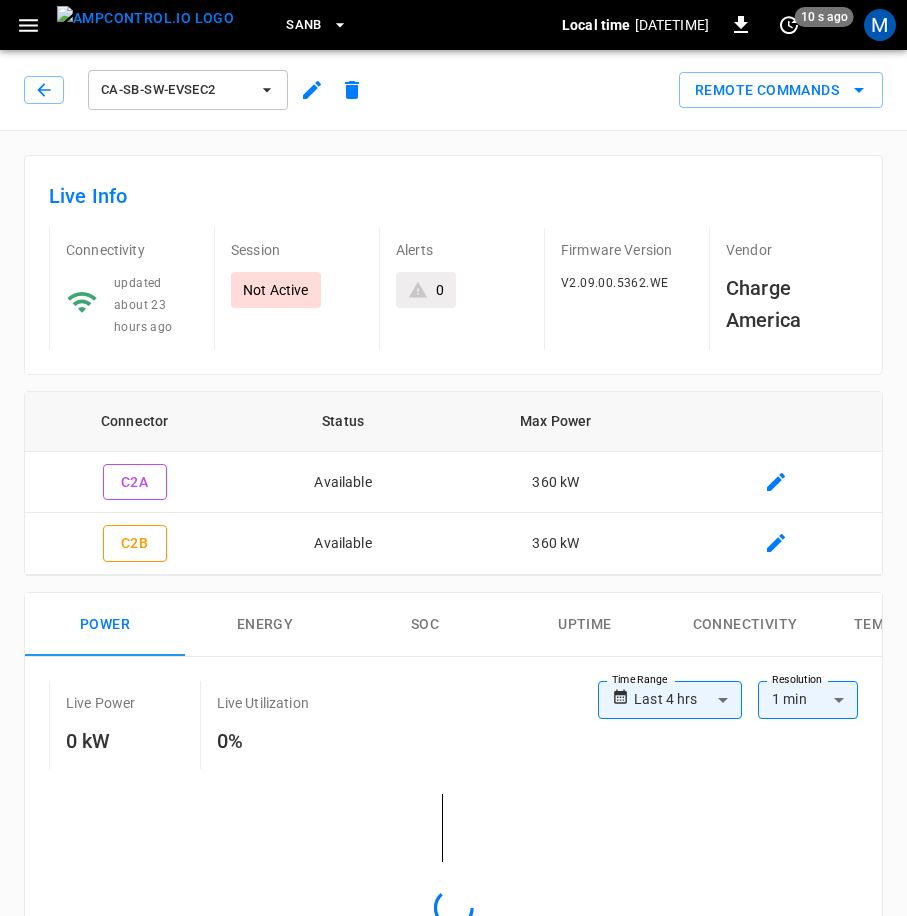 scroll, scrollTop: 466, scrollLeft: 0, axis: vertical 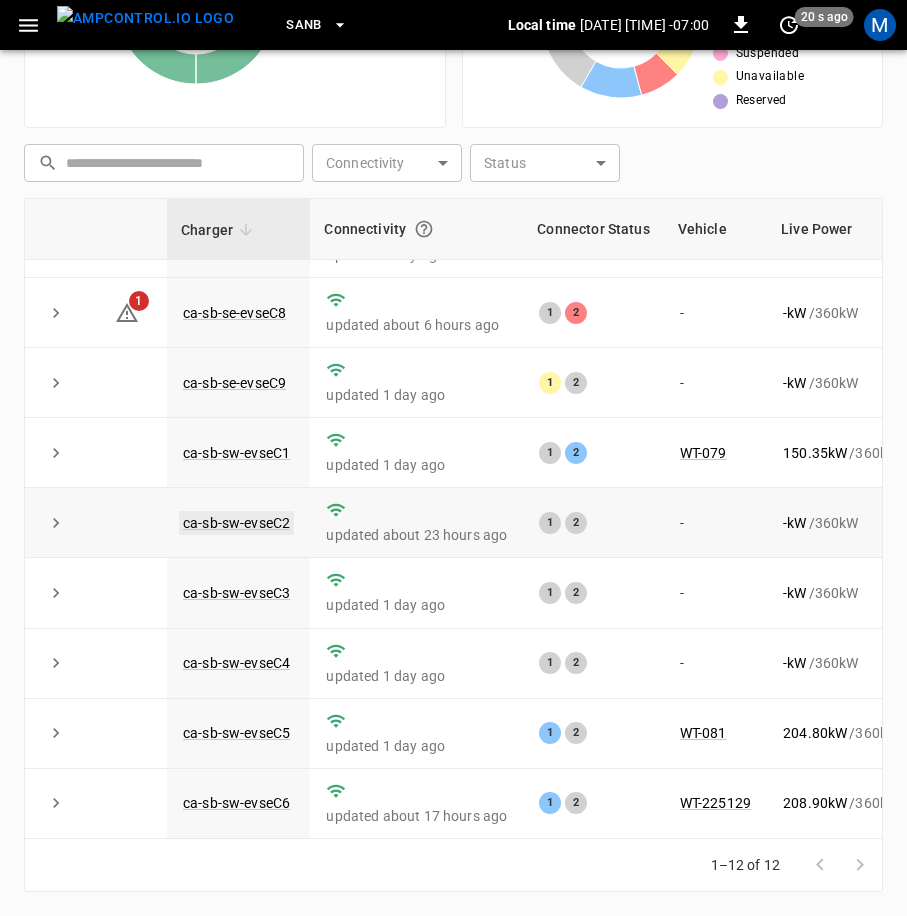 click on "ca-sb-sw-evseC2" at bounding box center [236, 523] 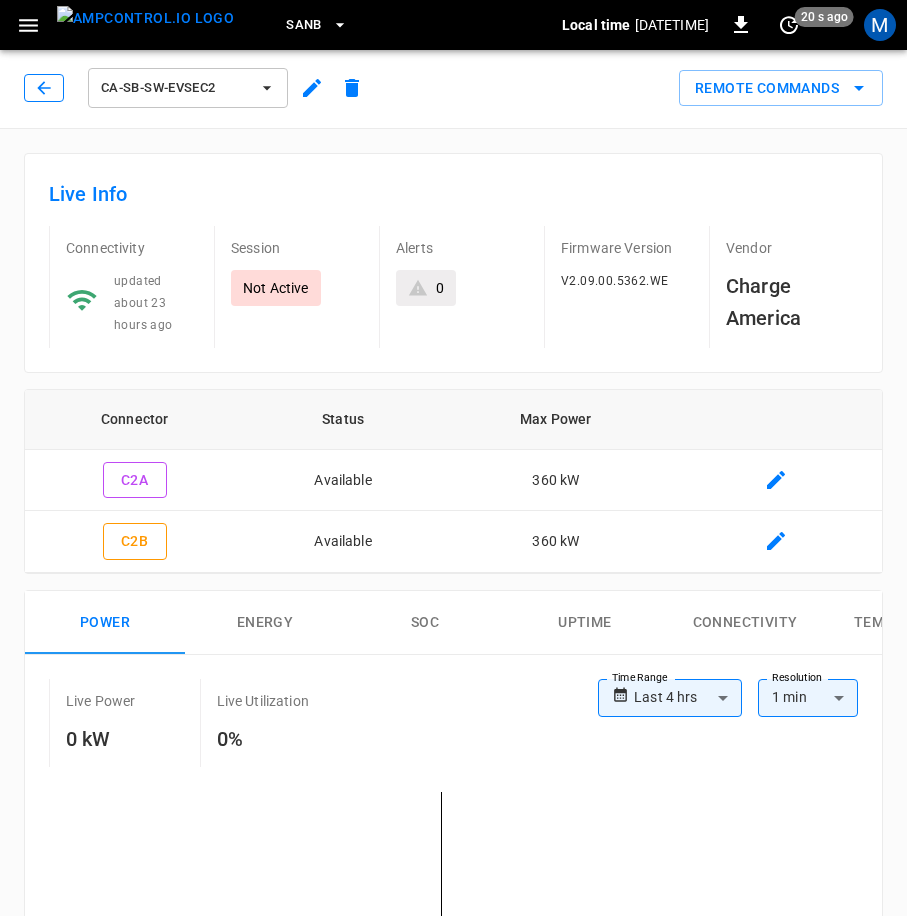 scroll, scrollTop: 0, scrollLeft: 0, axis: both 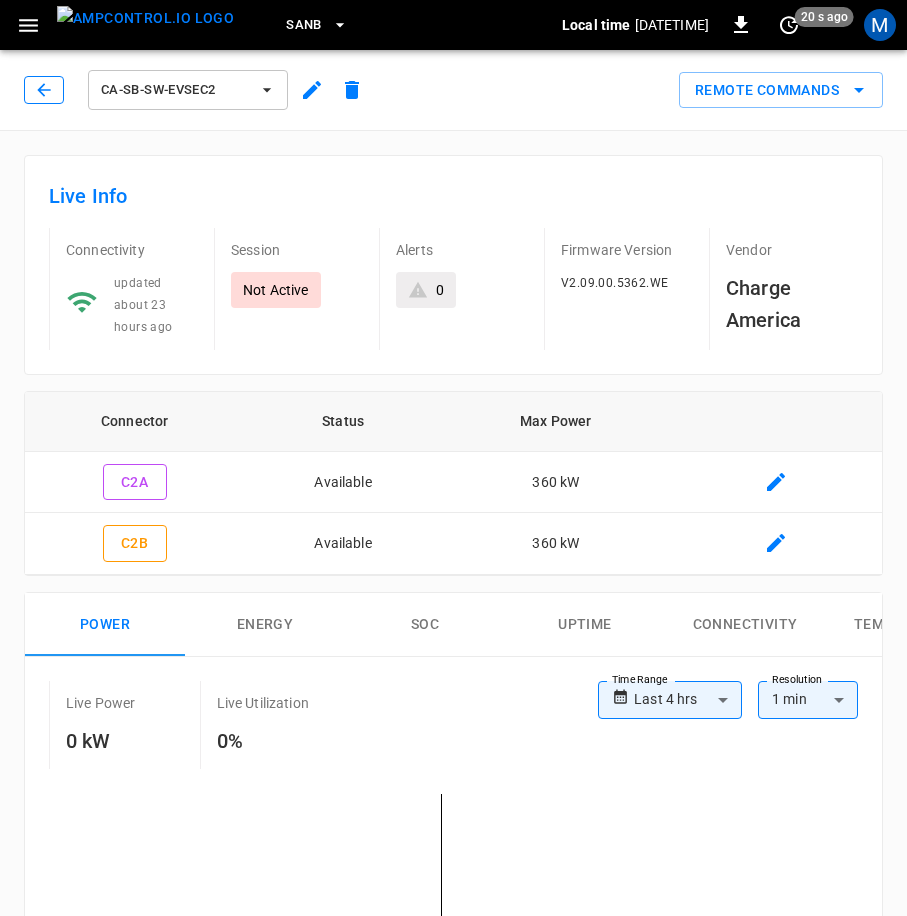 click at bounding box center [44, 90] 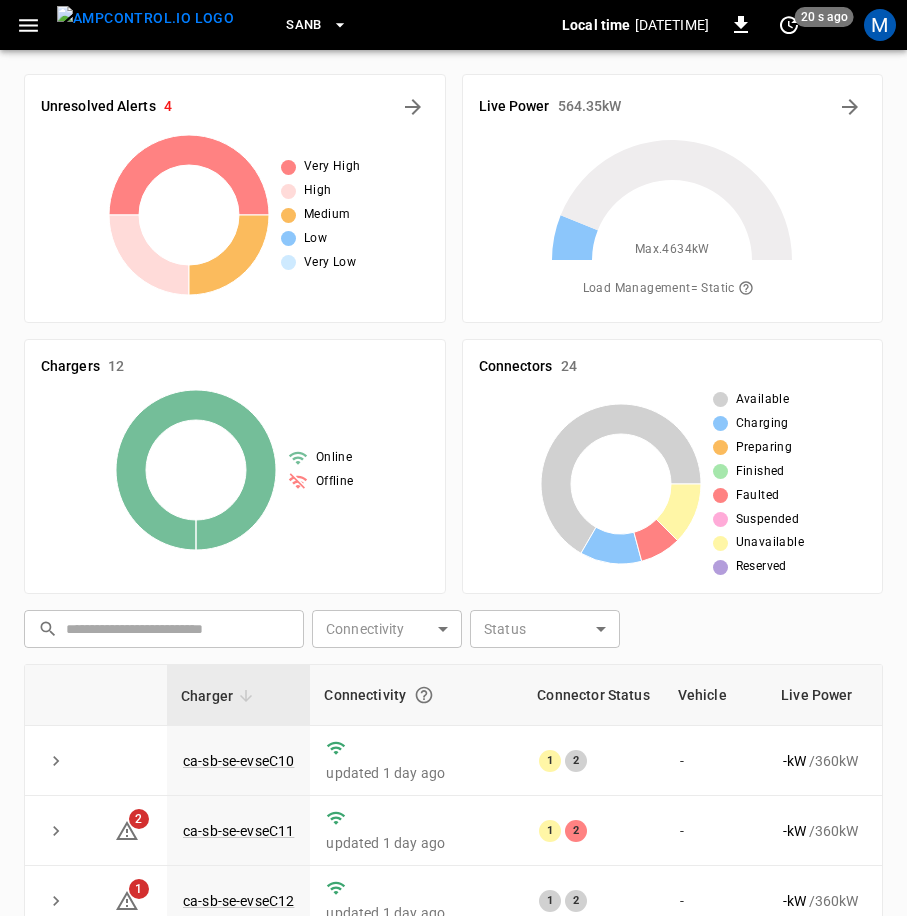 scroll, scrollTop: 466, scrollLeft: 0, axis: vertical 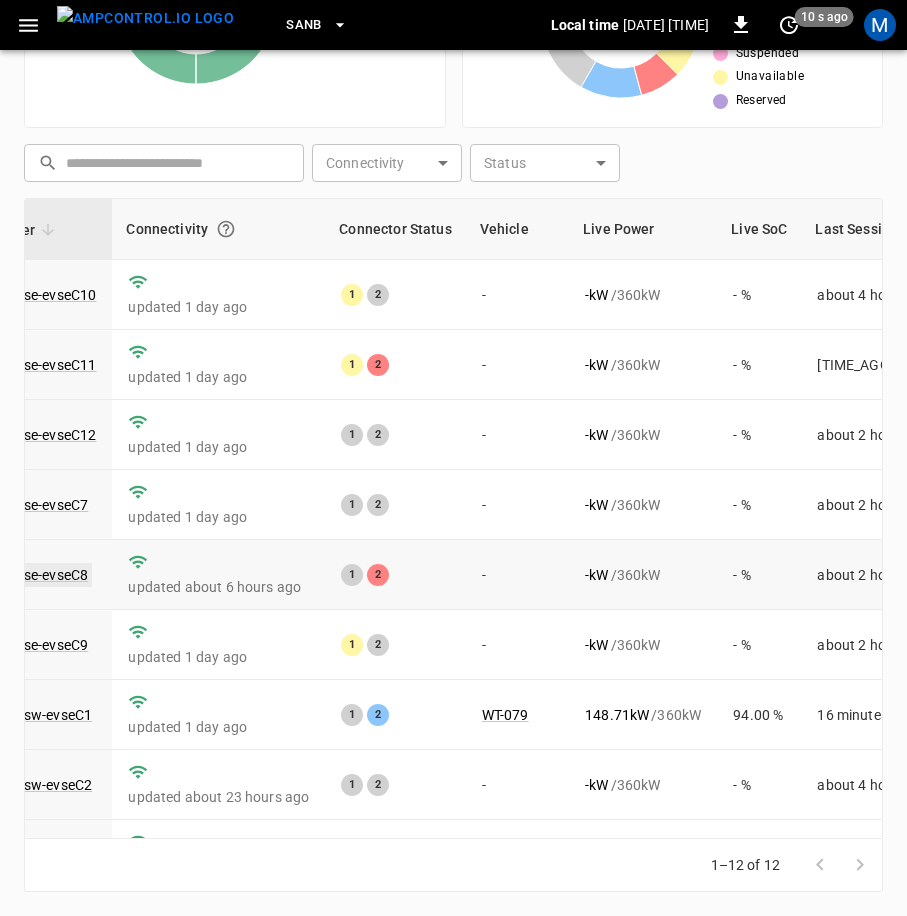 click on "ca-sb-se-evseC8" at bounding box center [36, 575] 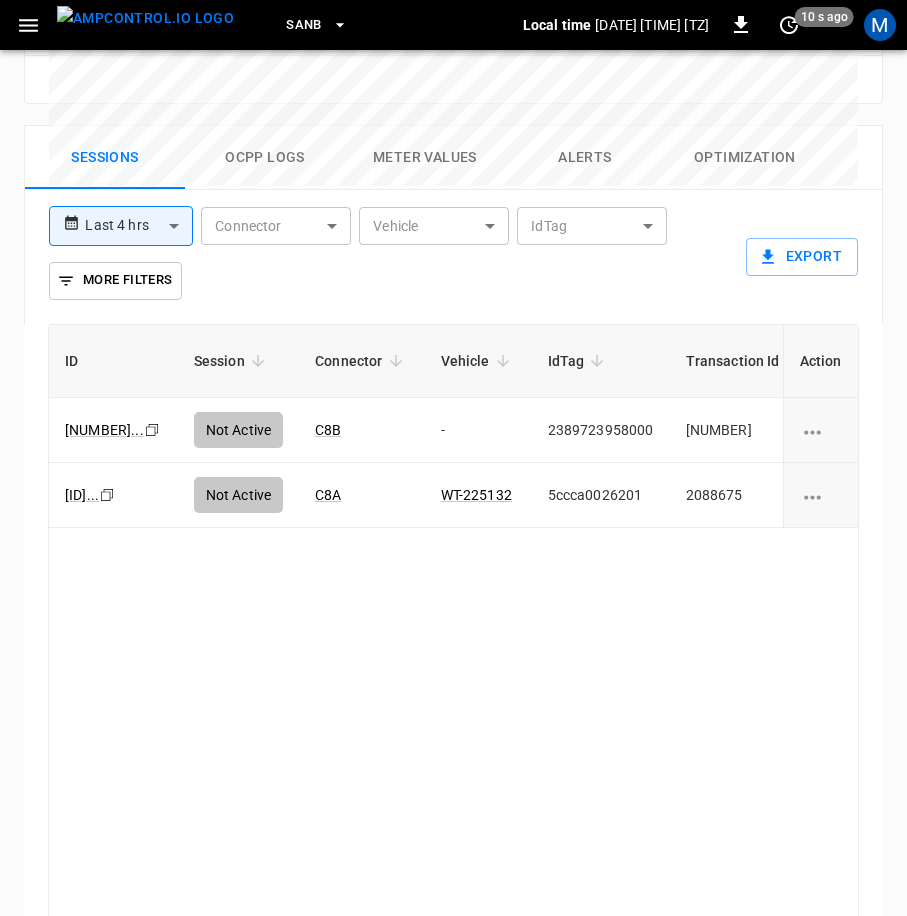 scroll, scrollTop: 1233, scrollLeft: 0, axis: vertical 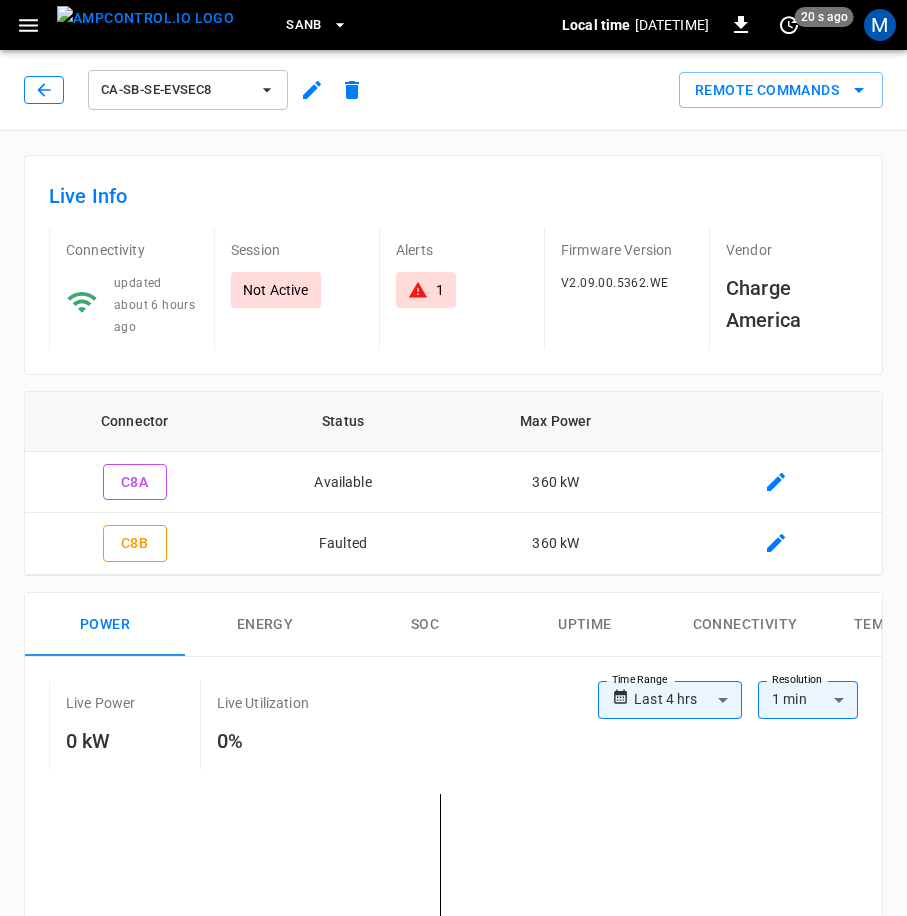 click 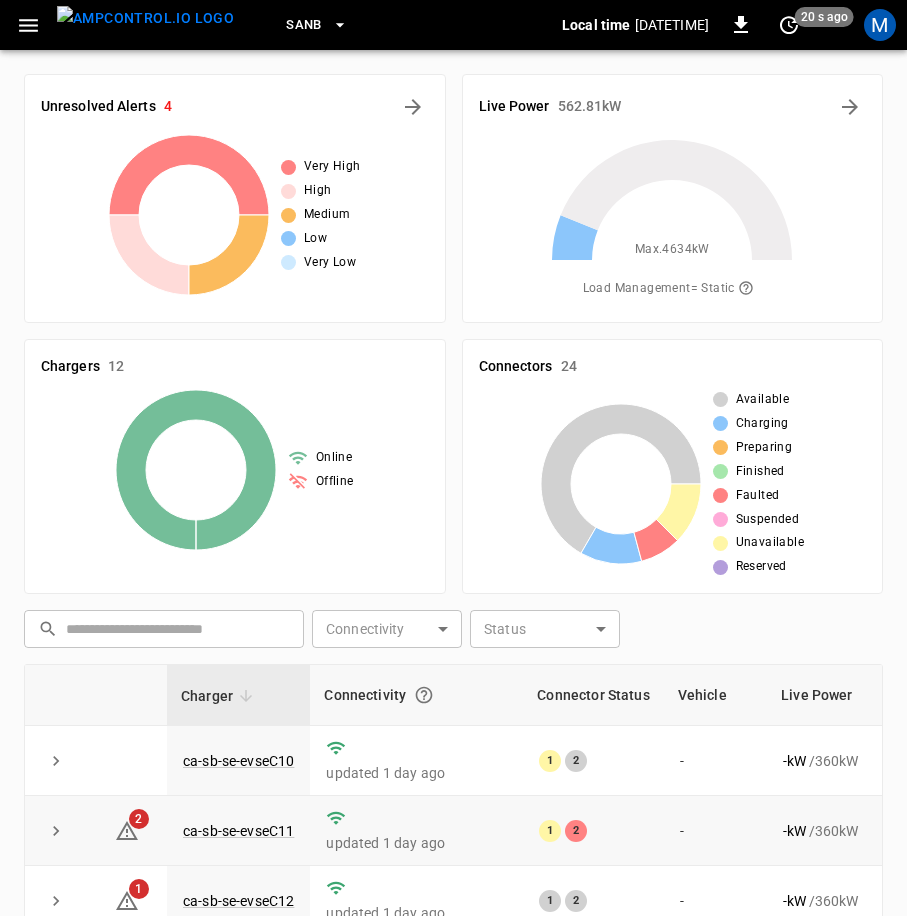 scroll, scrollTop: 466, scrollLeft: 0, axis: vertical 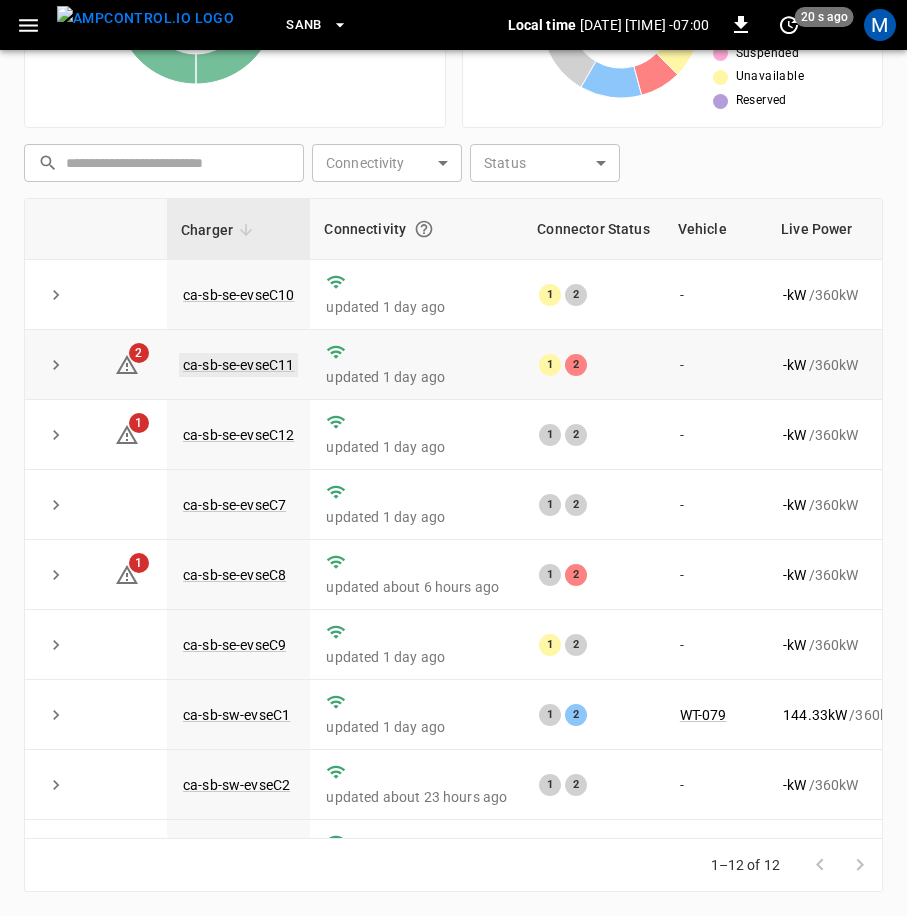 click on "ca-sb-se-evseC11" at bounding box center (238, 365) 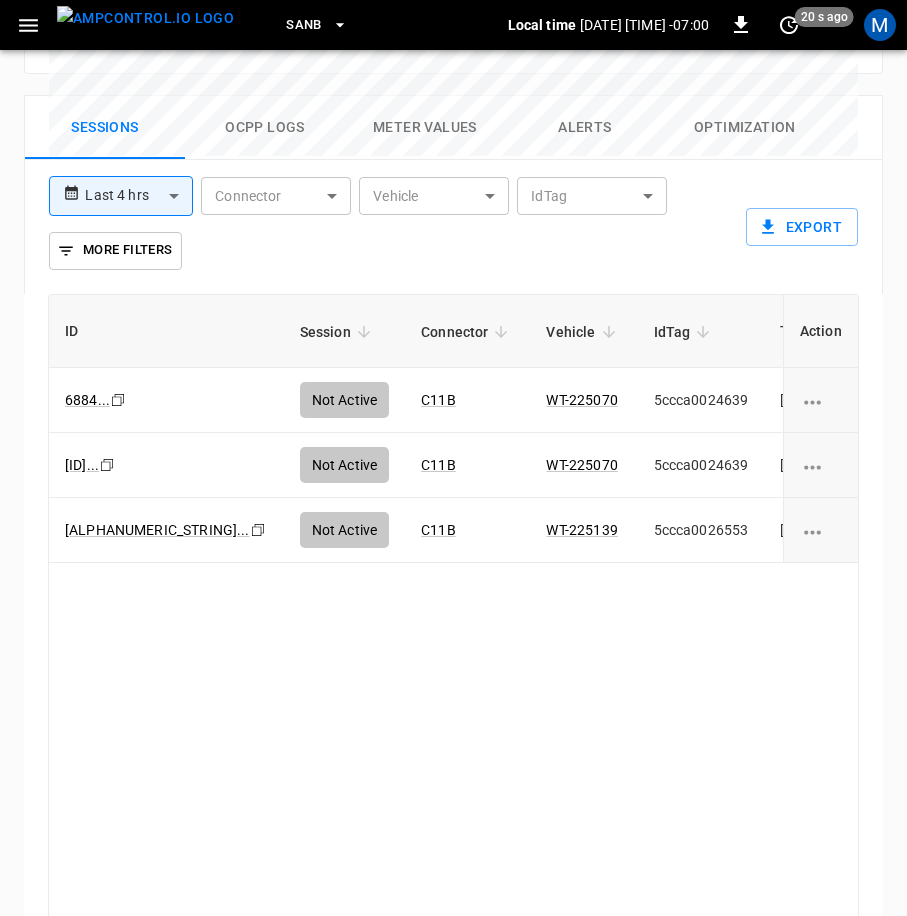 scroll, scrollTop: 1233, scrollLeft: 0, axis: vertical 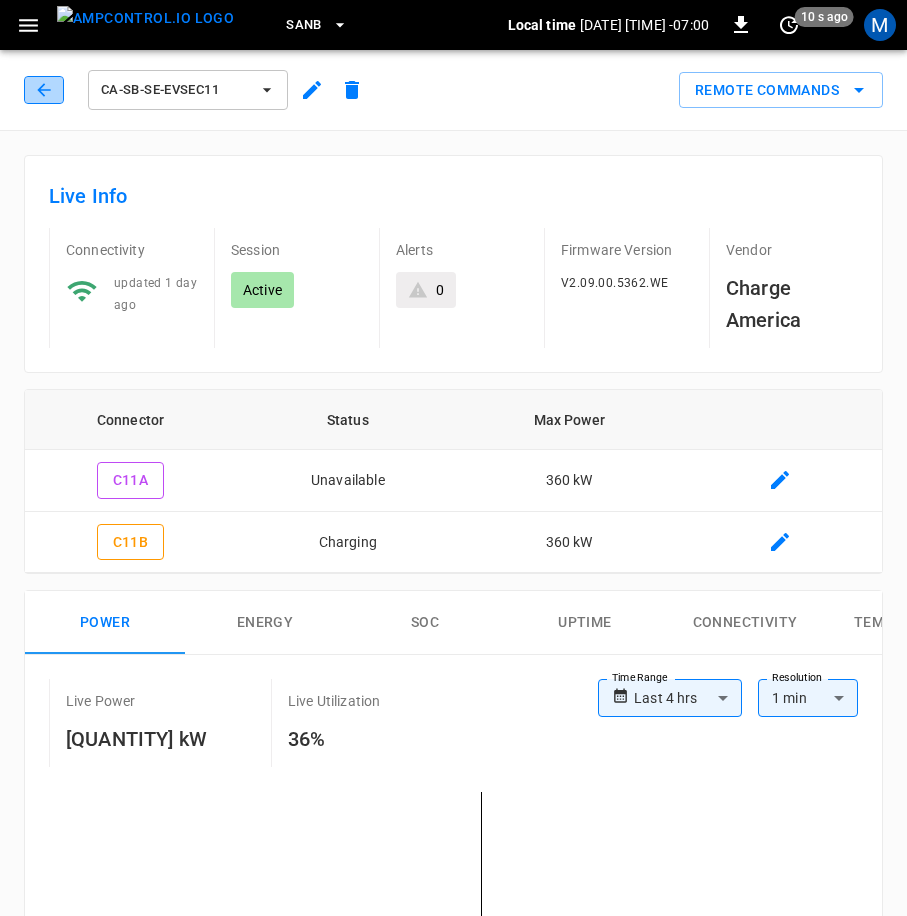 click 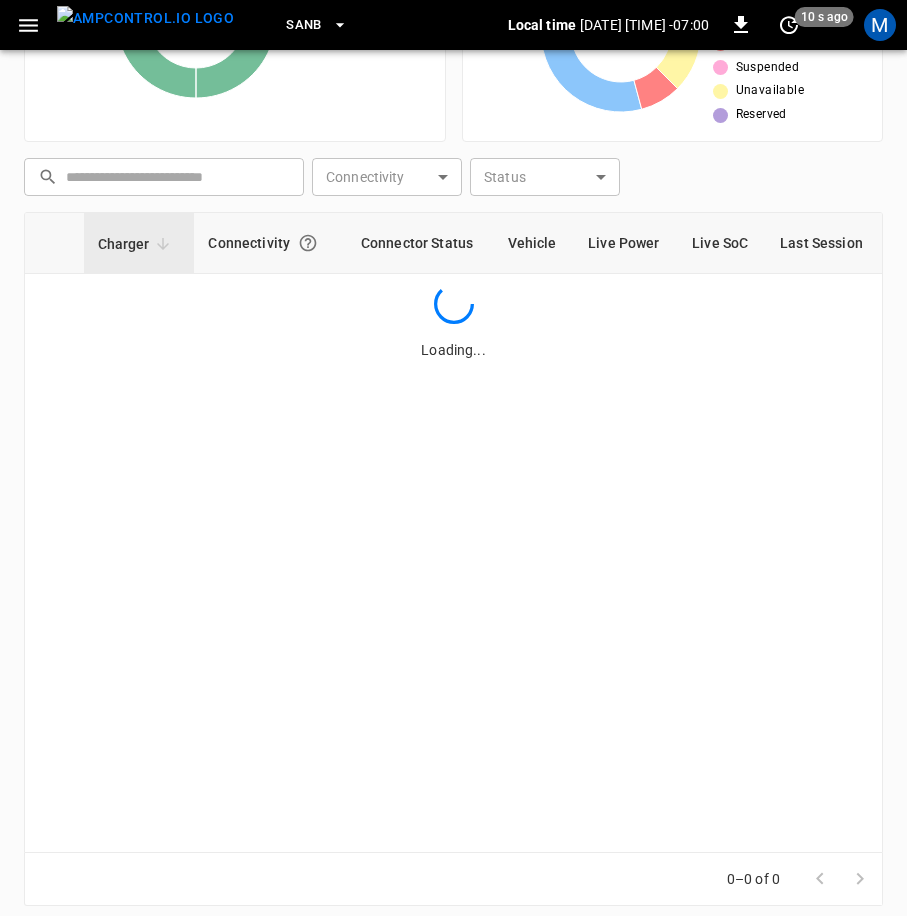 scroll, scrollTop: 466, scrollLeft: 0, axis: vertical 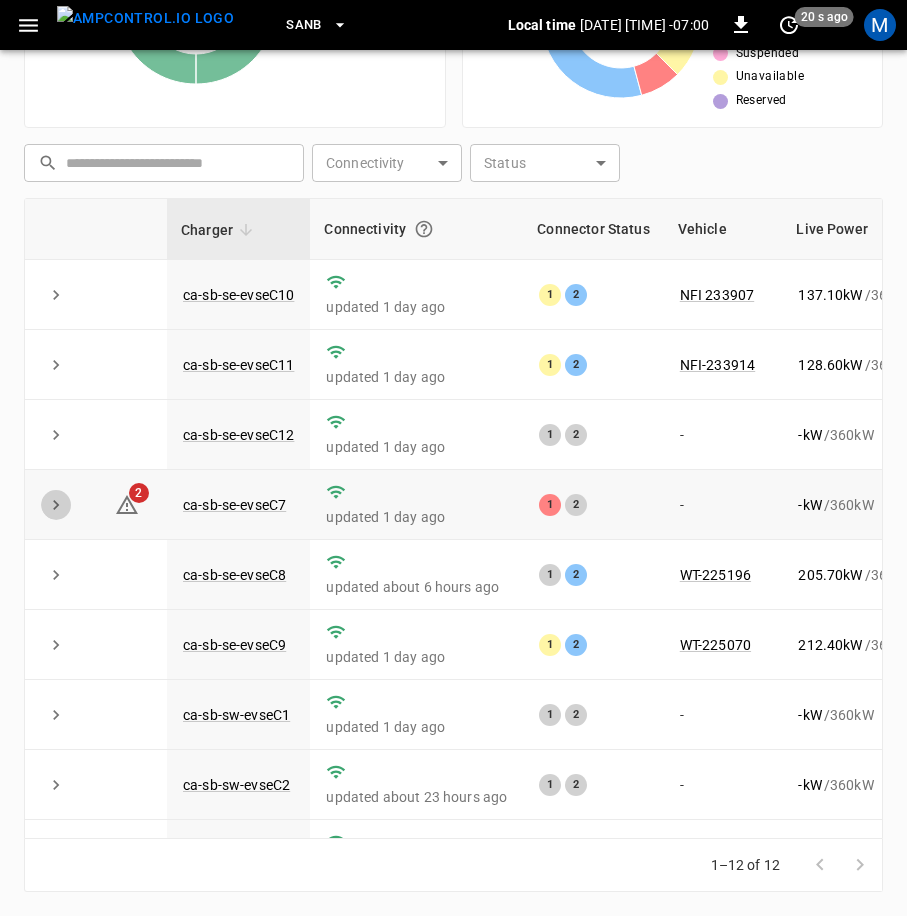 drag, startPoint x: 59, startPoint y: 506, endPoint x: 128, endPoint y: 493, distance: 70.21396 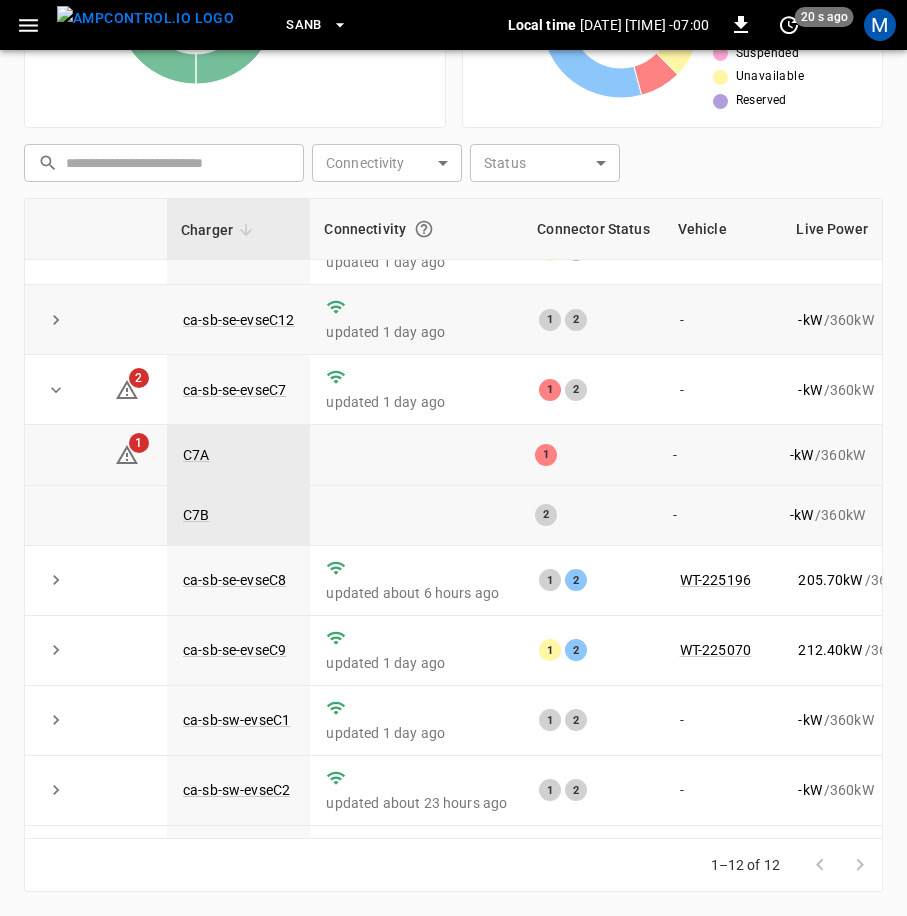 scroll, scrollTop: 0, scrollLeft: 0, axis: both 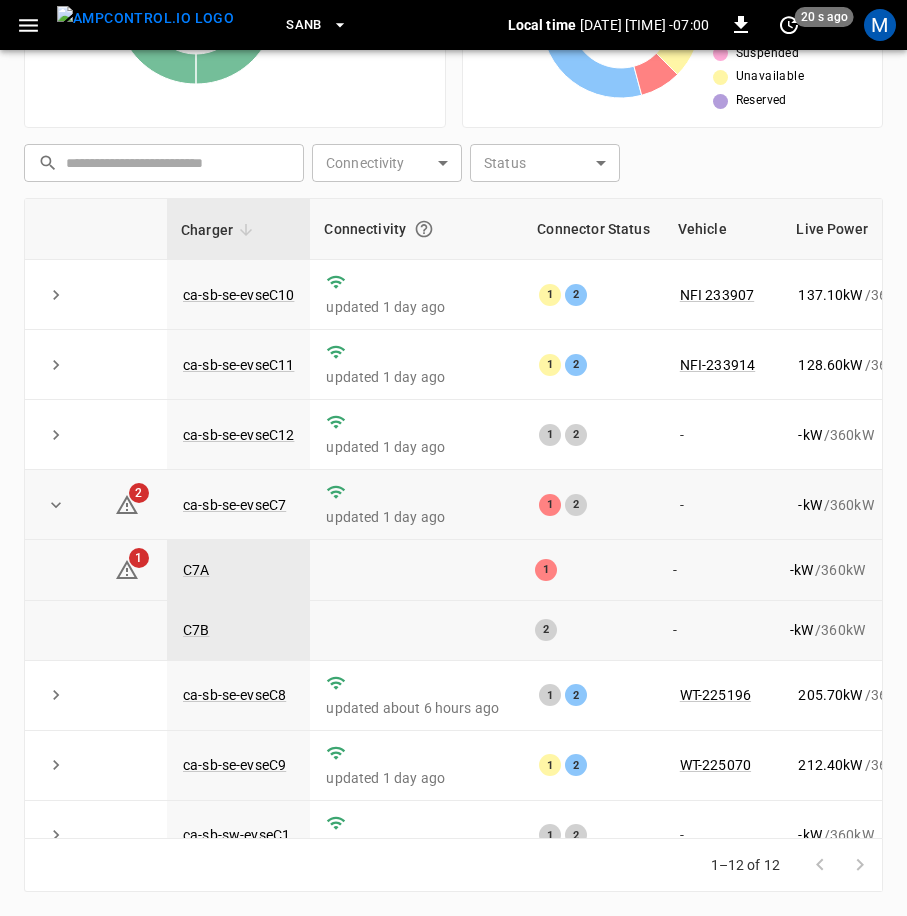 click 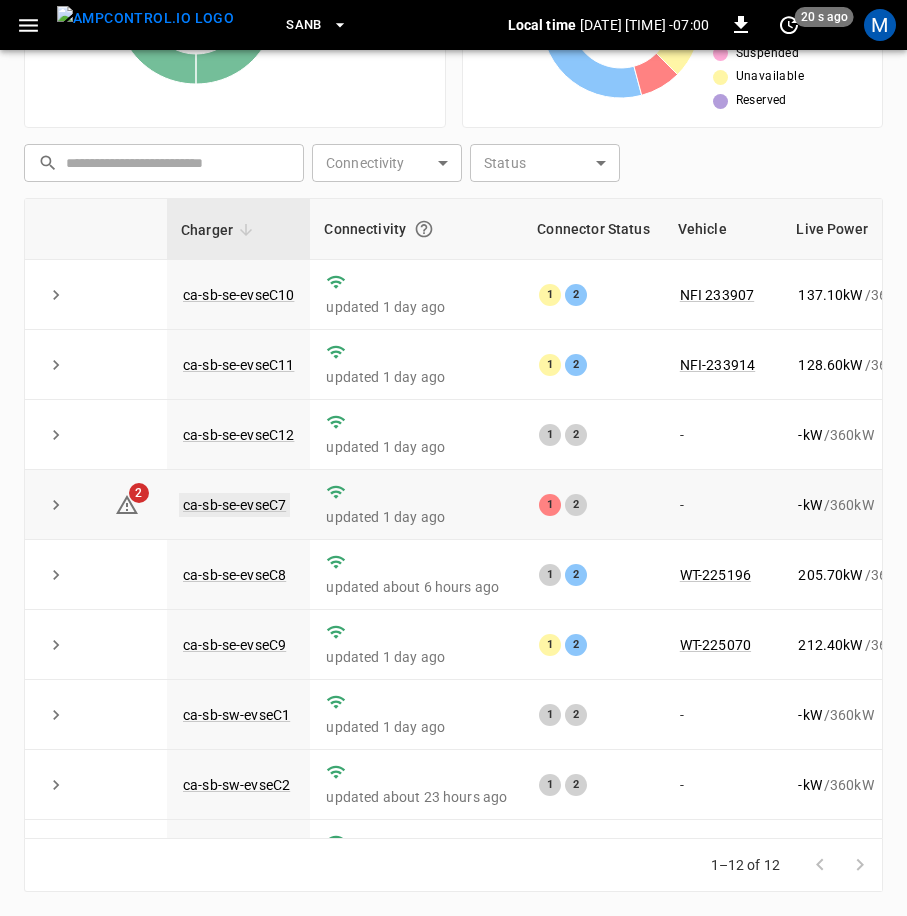 click on "ca-sb-se-evseC7" at bounding box center (234, 505) 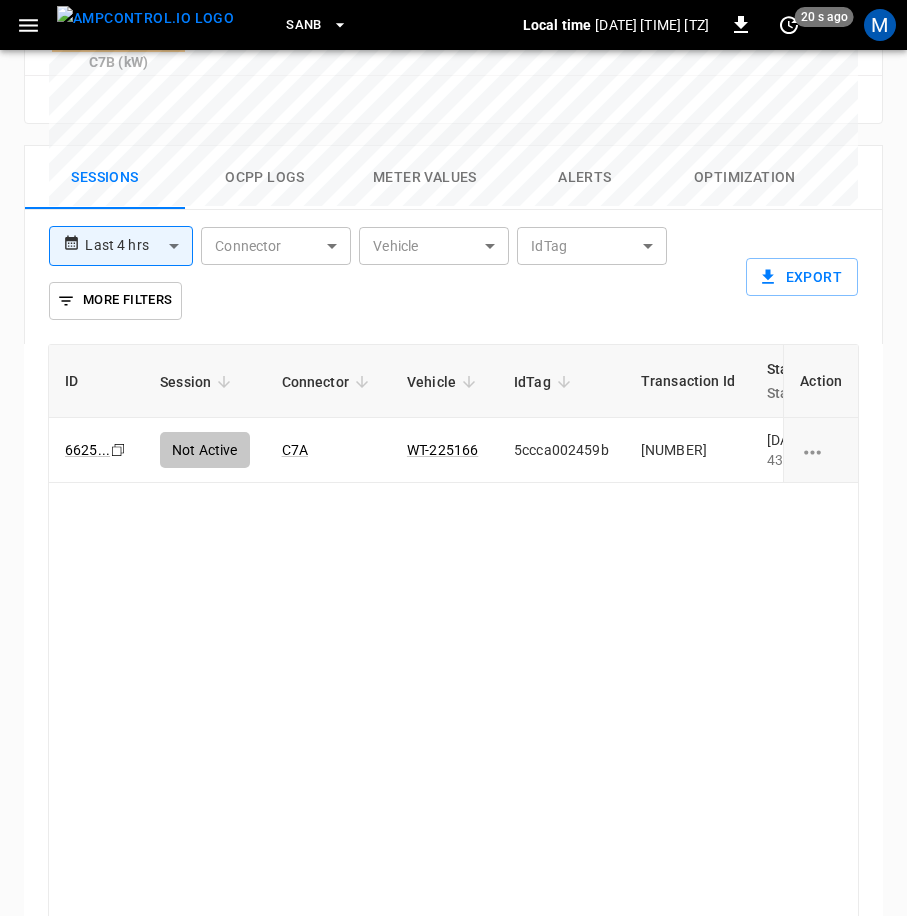 scroll, scrollTop: 1233, scrollLeft: 0, axis: vertical 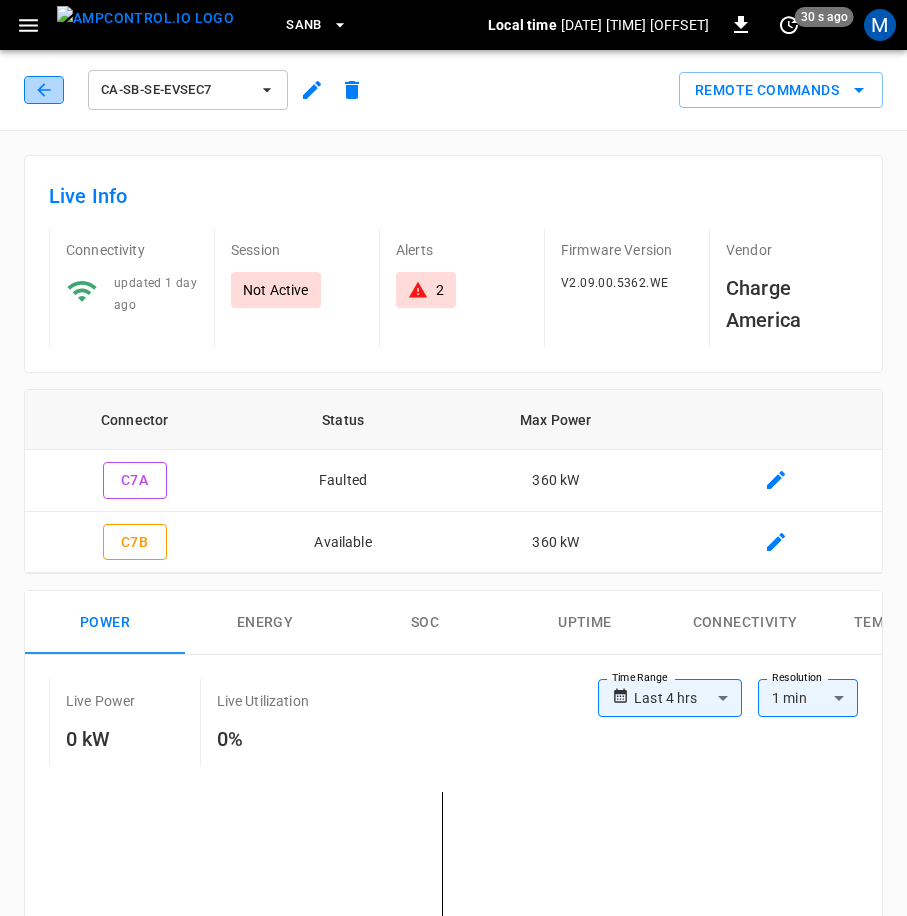 click 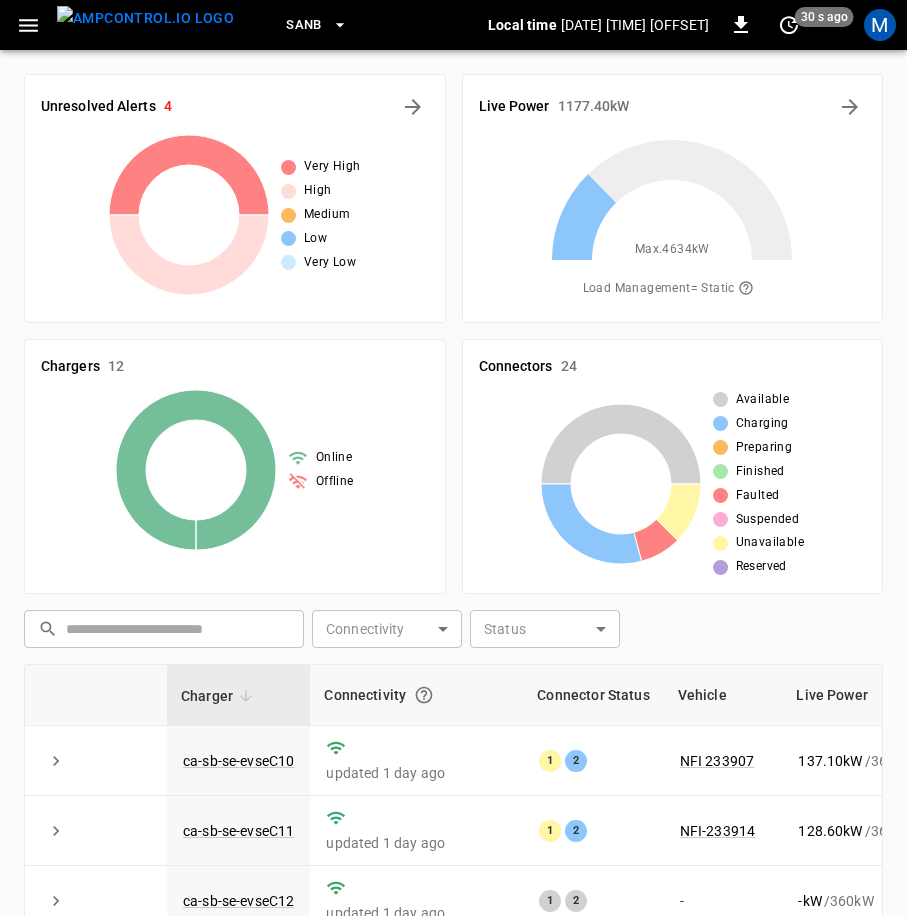 scroll, scrollTop: 466, scrollLeft: 0, axis: vertical 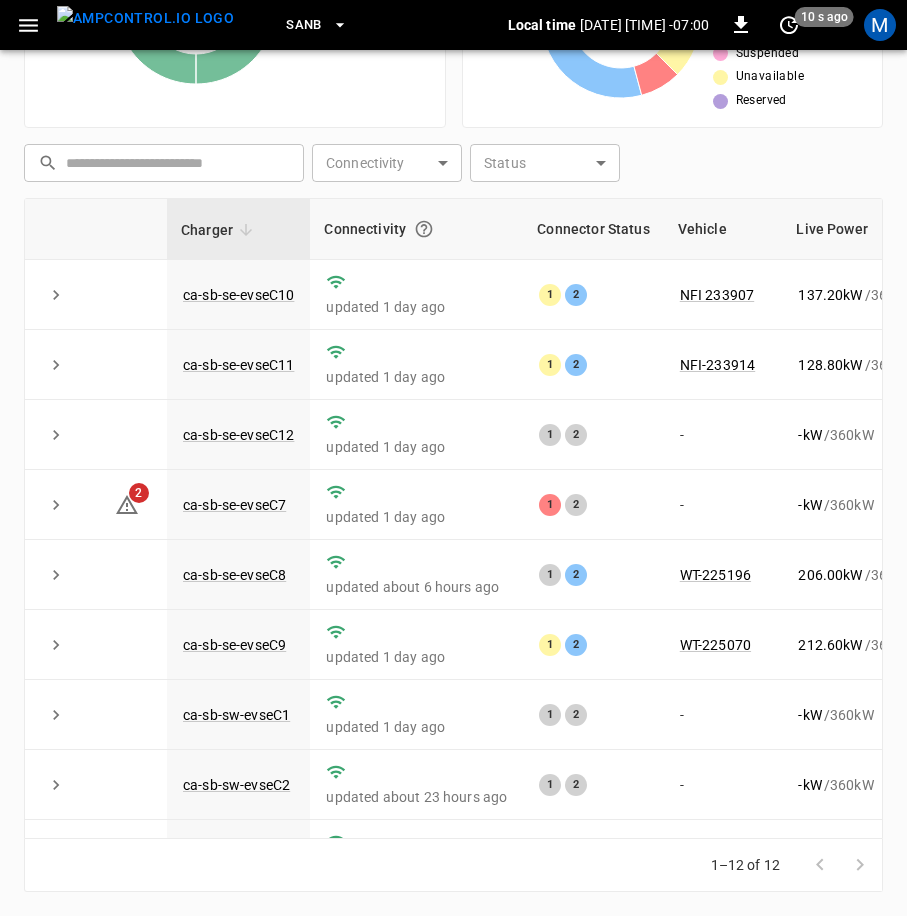 drag, startPoint x: 608, startPoint y: 838, endPoint x: 648, endPoint y: 832, distance: 40.4475 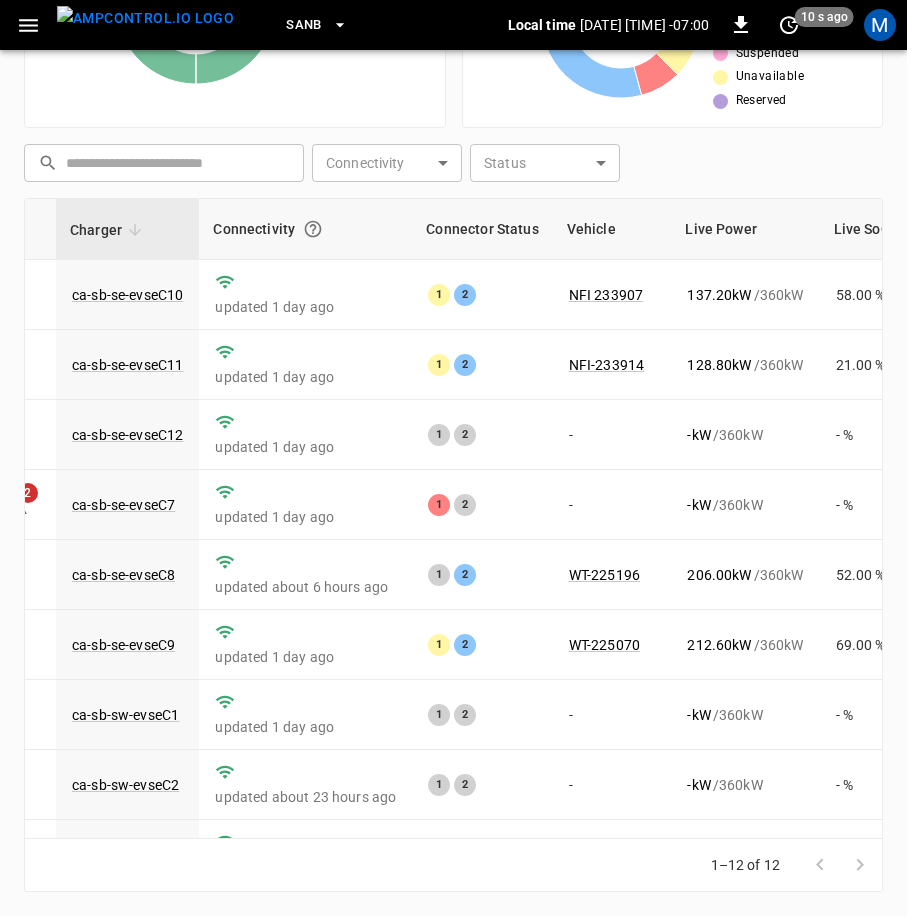 scroll, scrollTop: 0, scrollLeft: 126, axis: horizontal 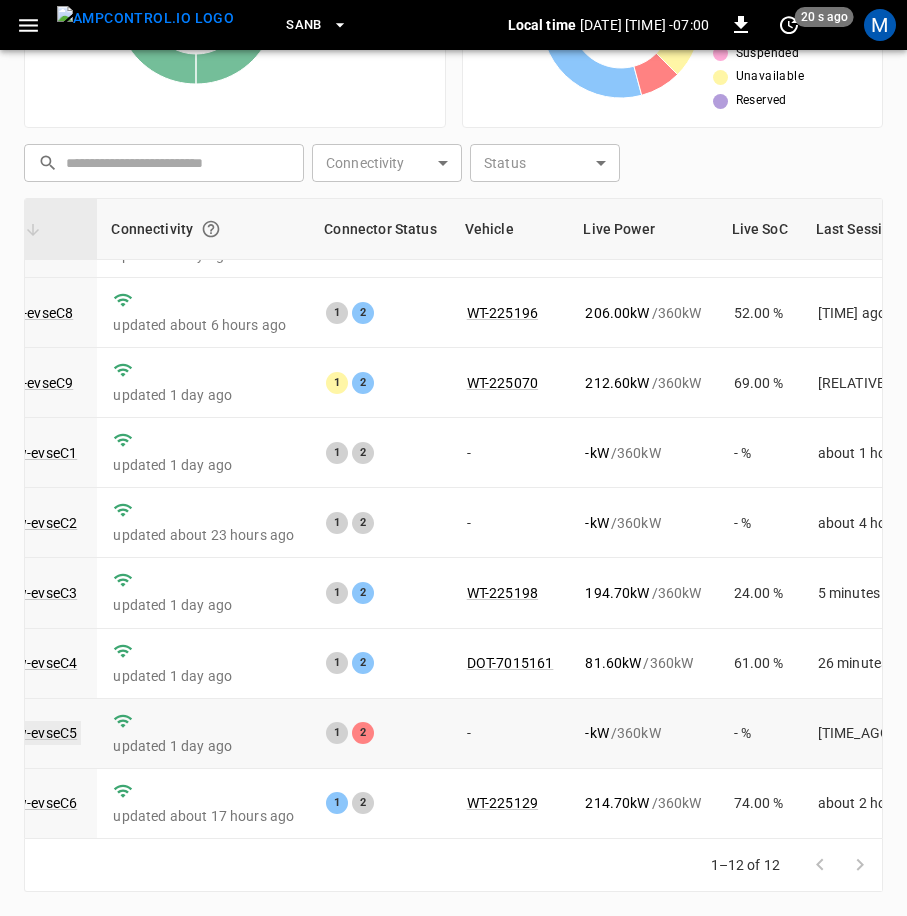 click on "ca-sb-sw-evseC5" at bounding box center [23, 733] 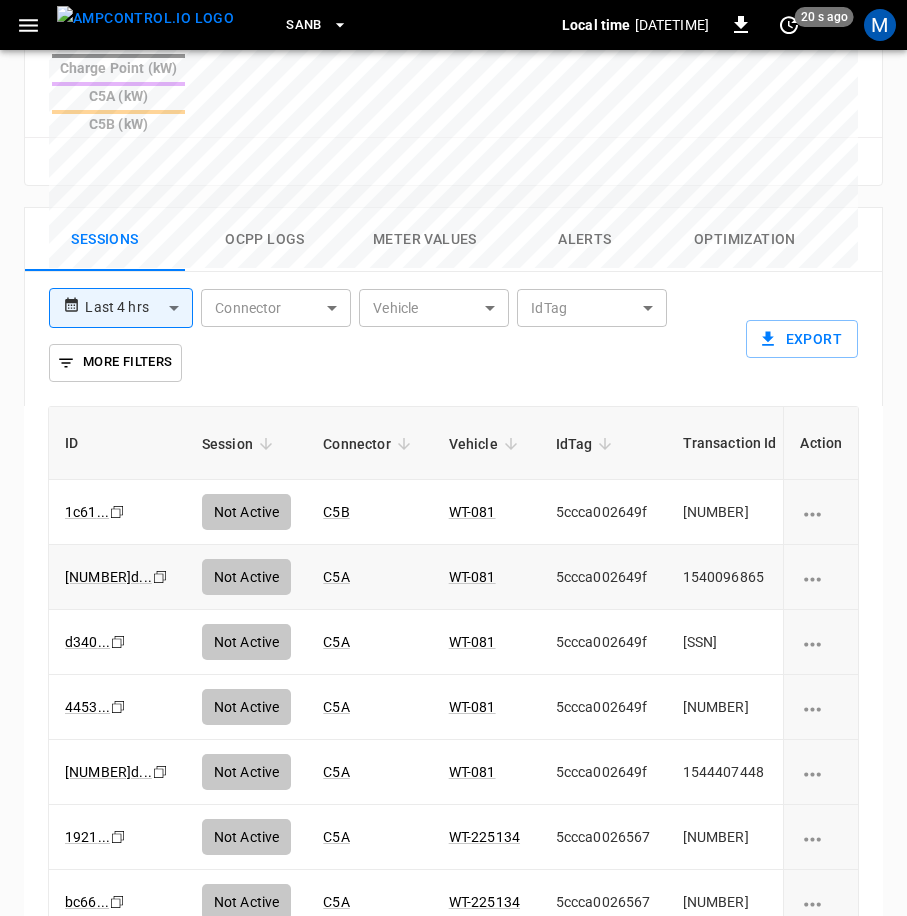 scroll, scrollTop: 1233, scrollLeft: 0, axis: vertical 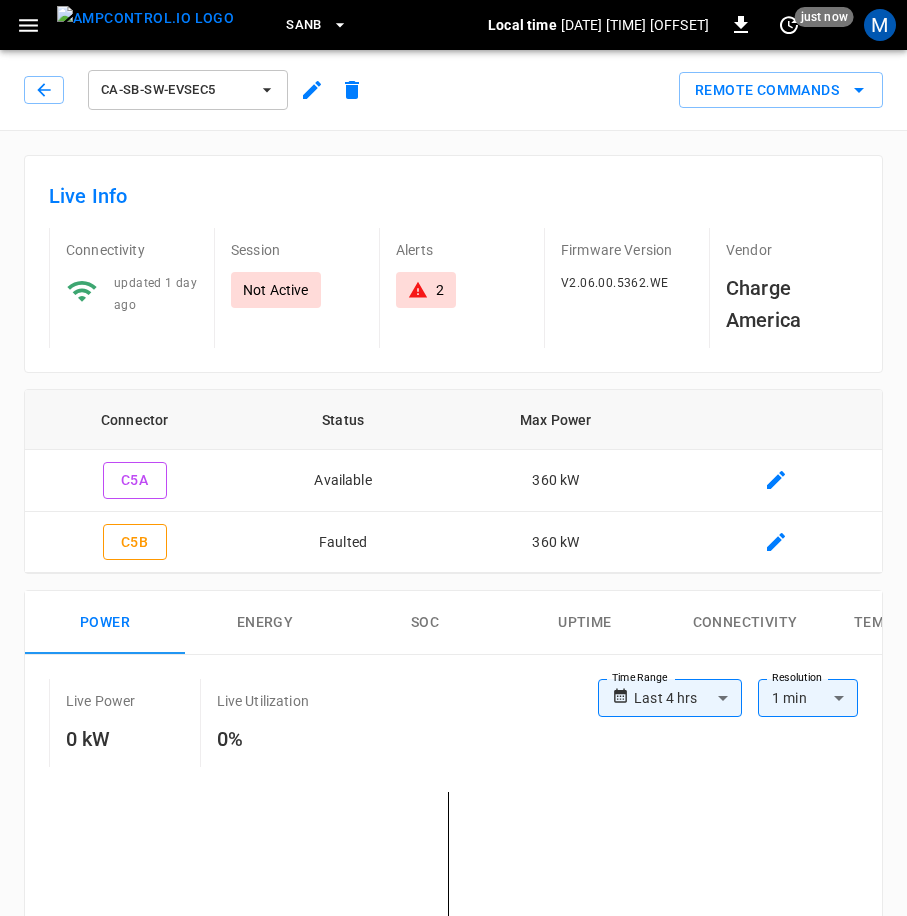 drag, startPoint x: 44, startPoint y: 88, endPoint x: 40, endPoint y: 123, distance: 35.22783 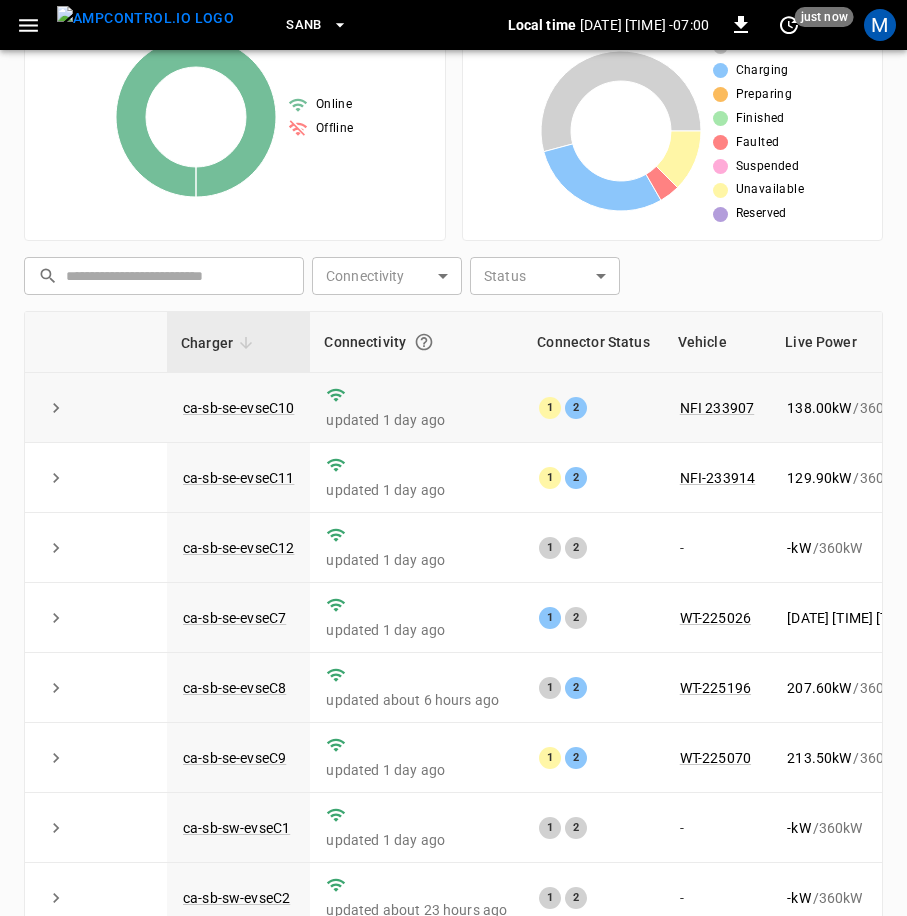 scroll, scrollTop: 466, scrollLeft: 0, axis: vertical 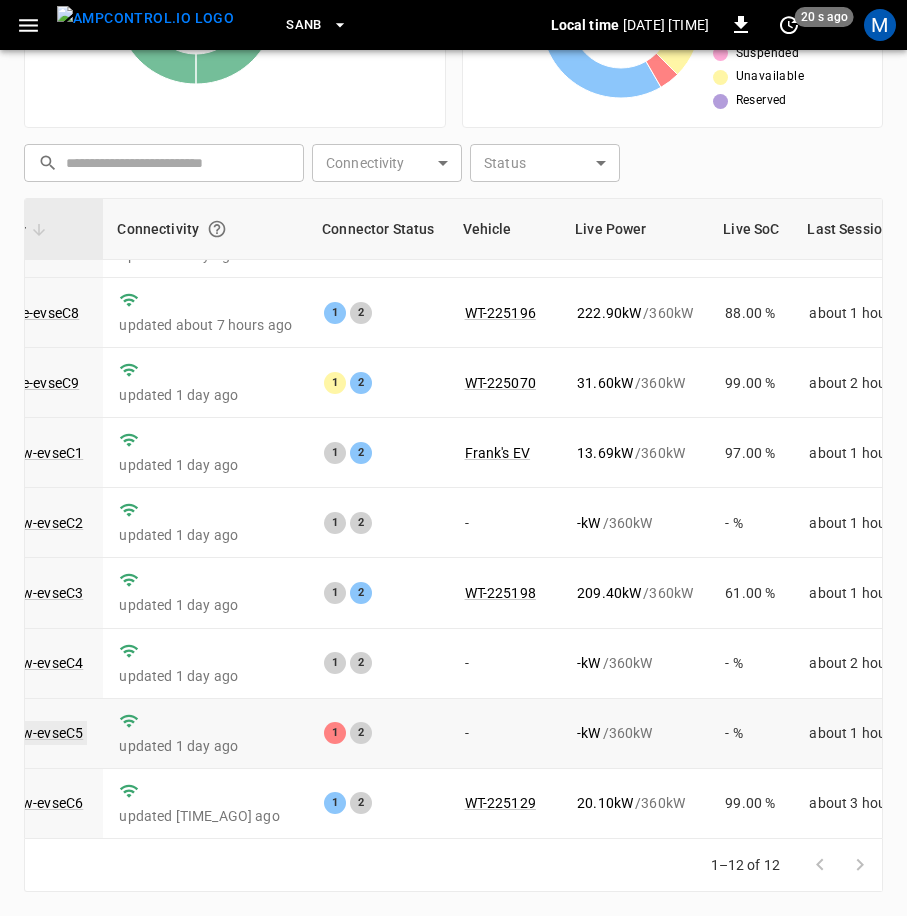 click on "ca-sb-sw-evseC5" at bounding box center [29, 733] 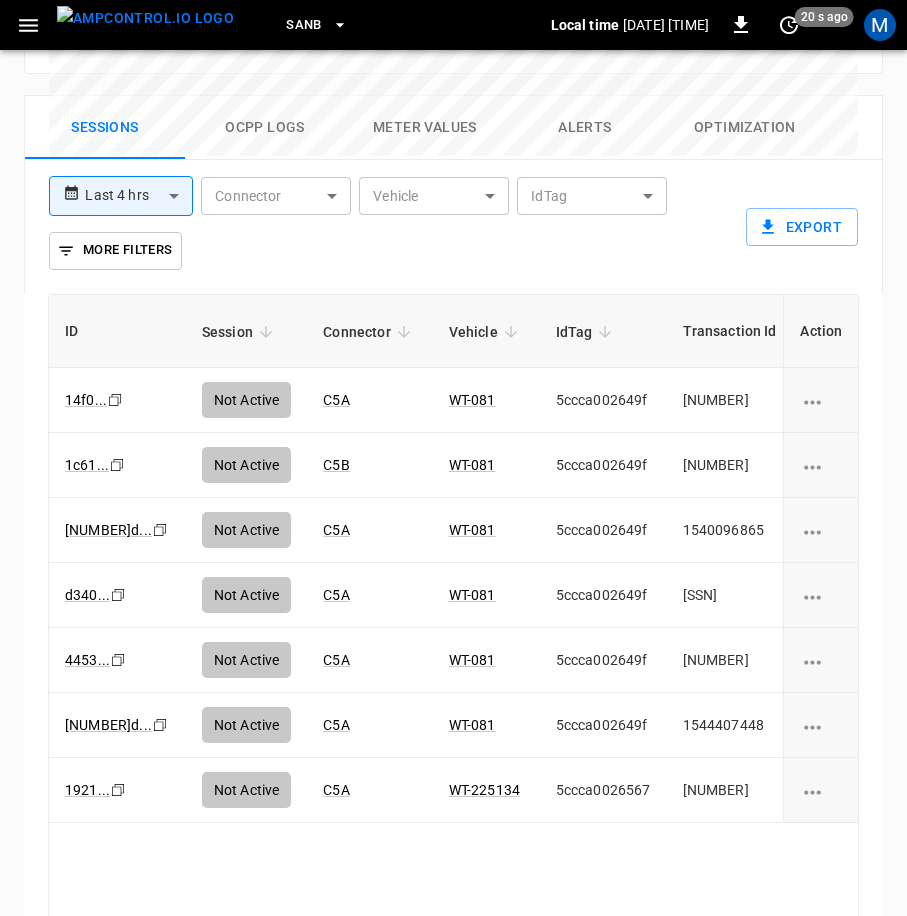 scroll, scrollTop: 1233, scrollLeft: 0, axis: vertical 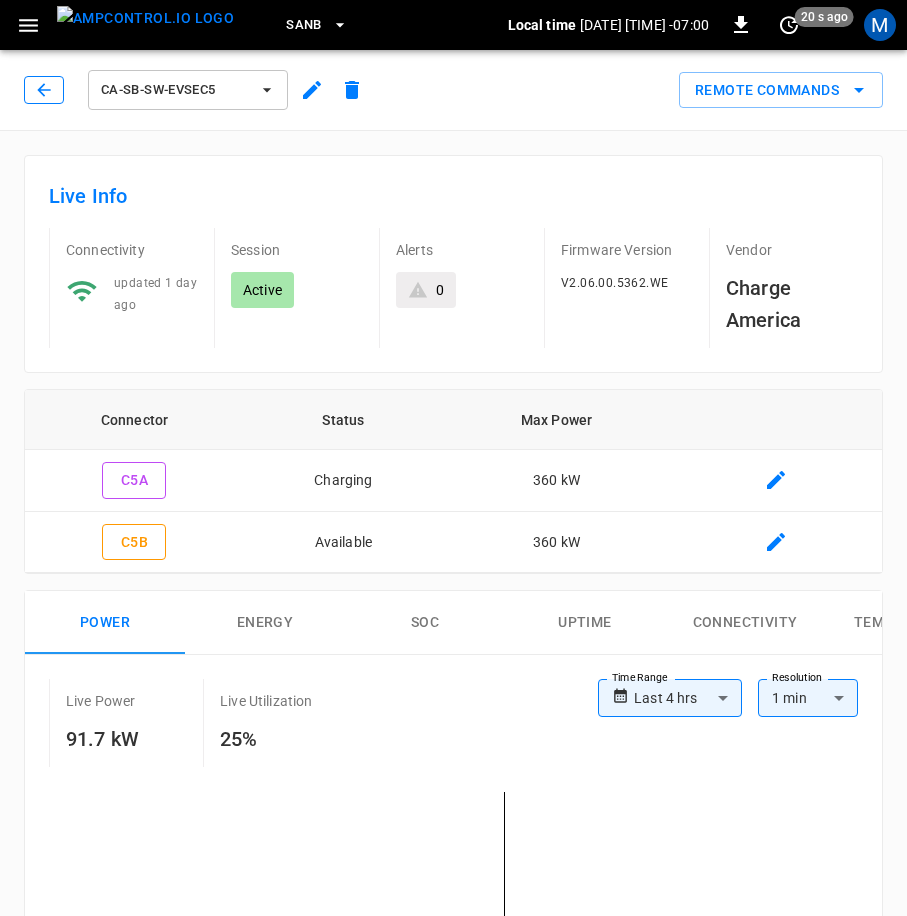 click 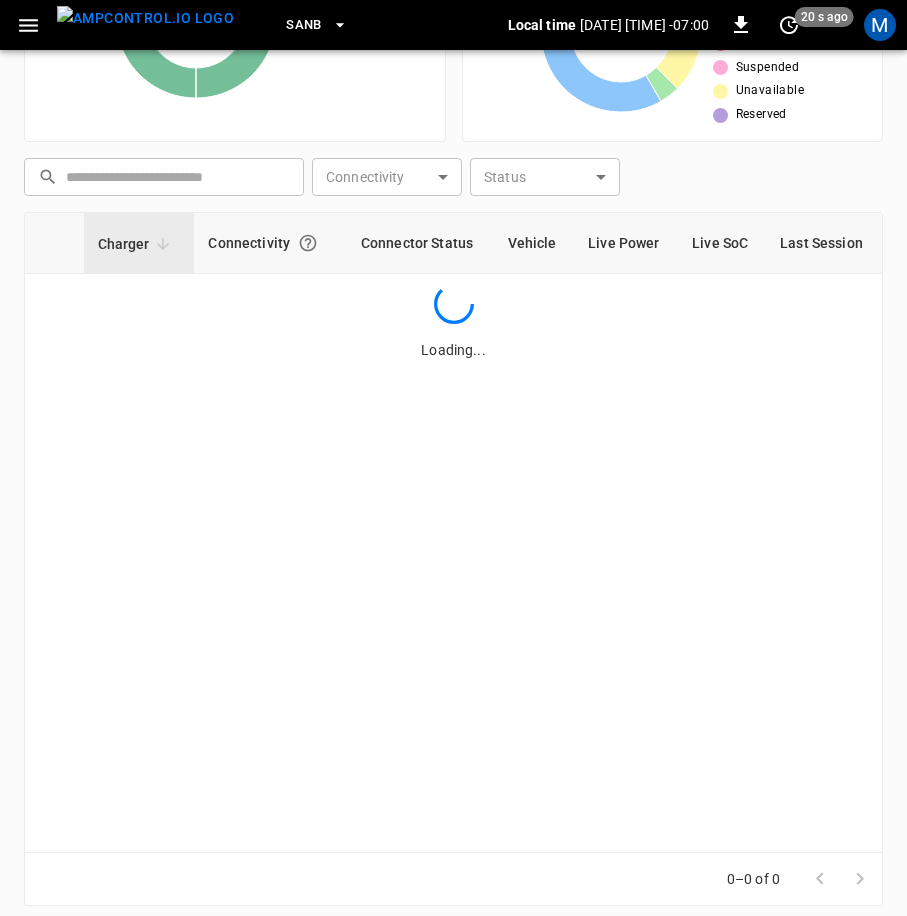scroll, scrollTop: 466, scrollLeft: 0, axis: vertical 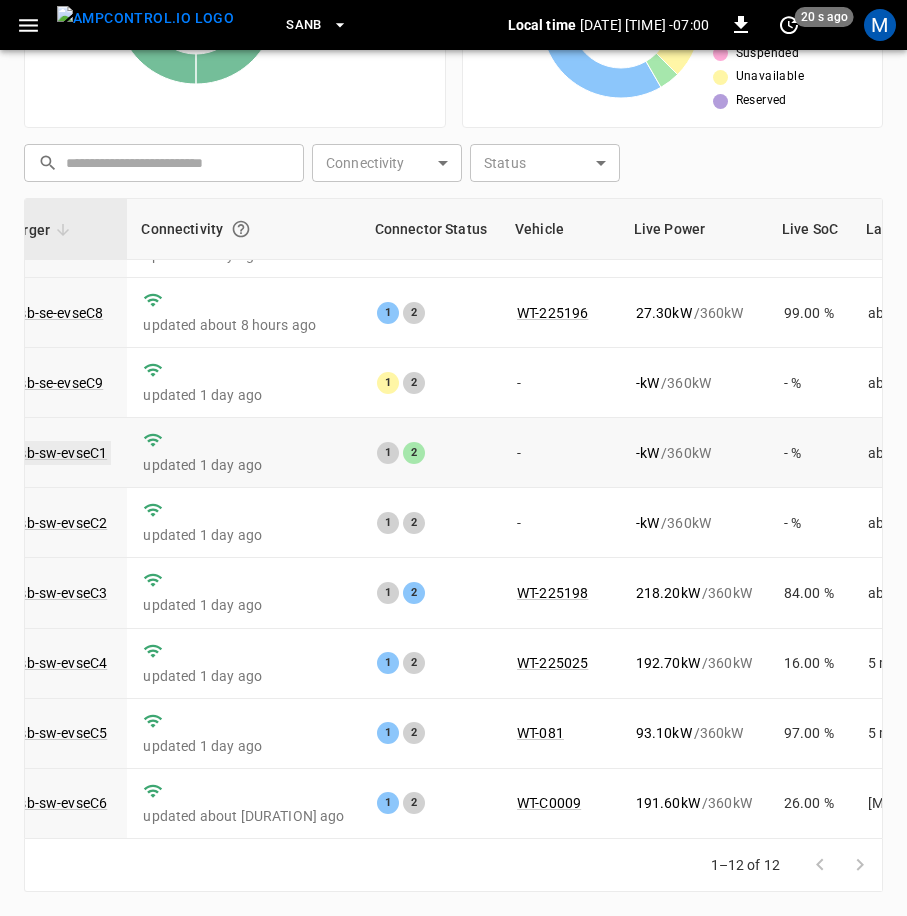 click on "ca-sb-sw-evseC1" at bounding box center (53, 453) 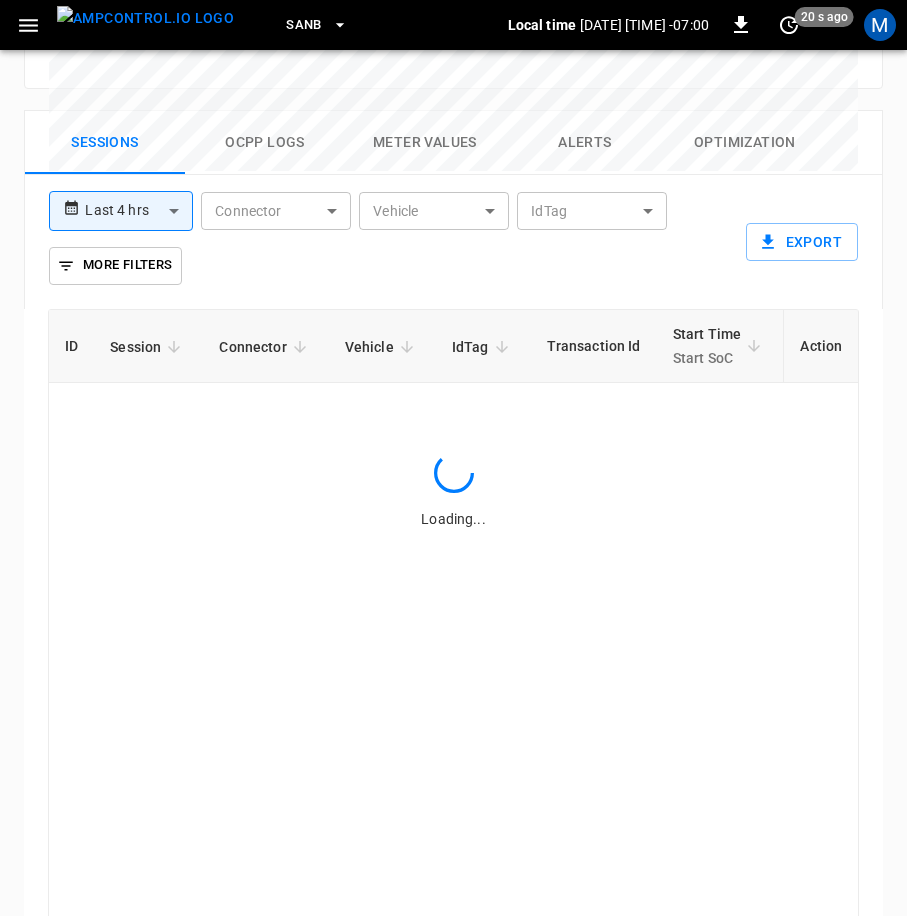 scroll, scrollTop: 1233, scrollLeft: 0, axis: vertical 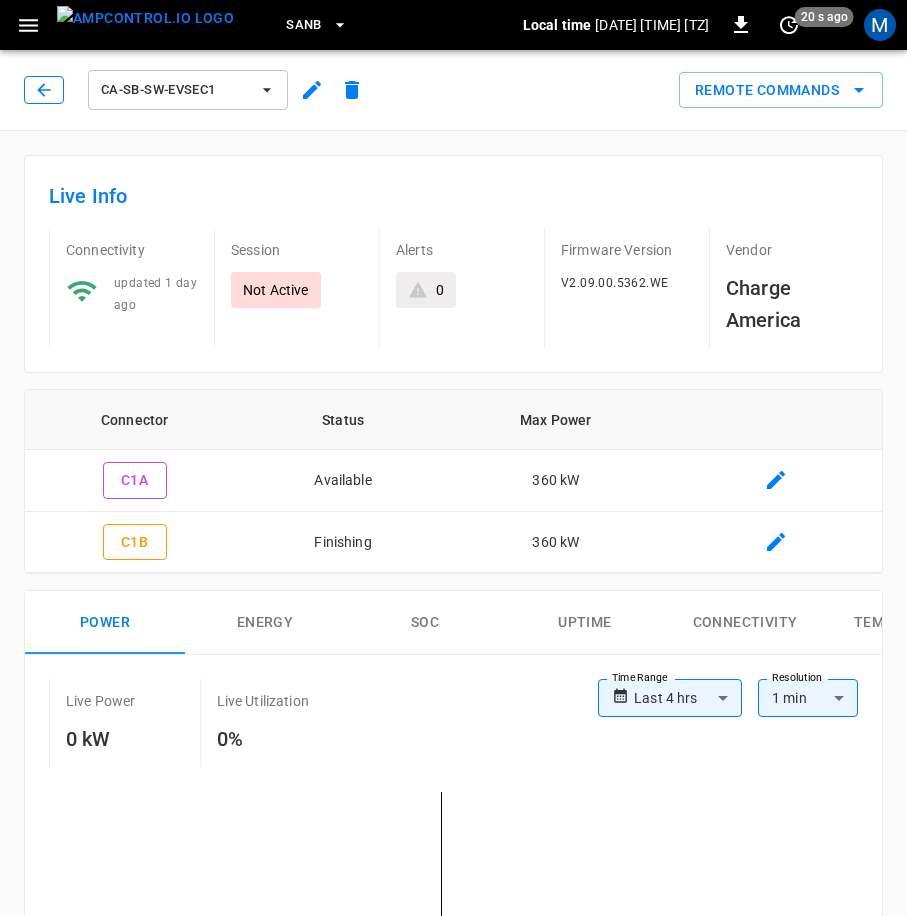 click 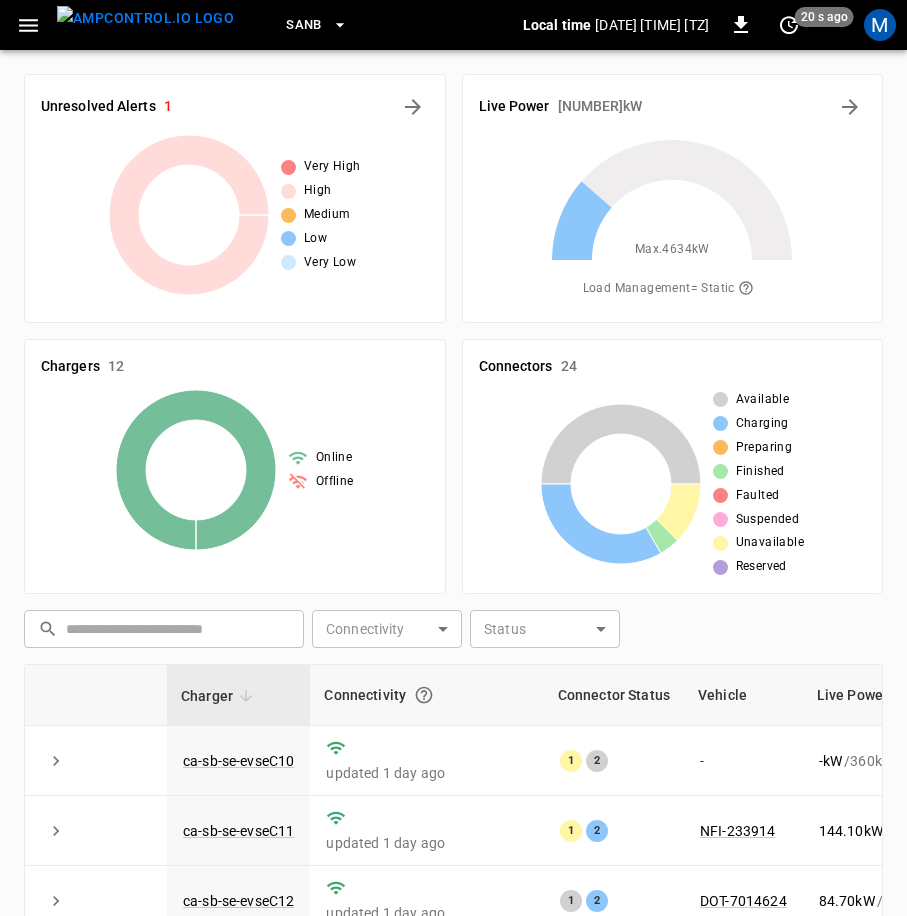 scroll, scrollTop: 466, scrollLeft: 0, axis: vertical 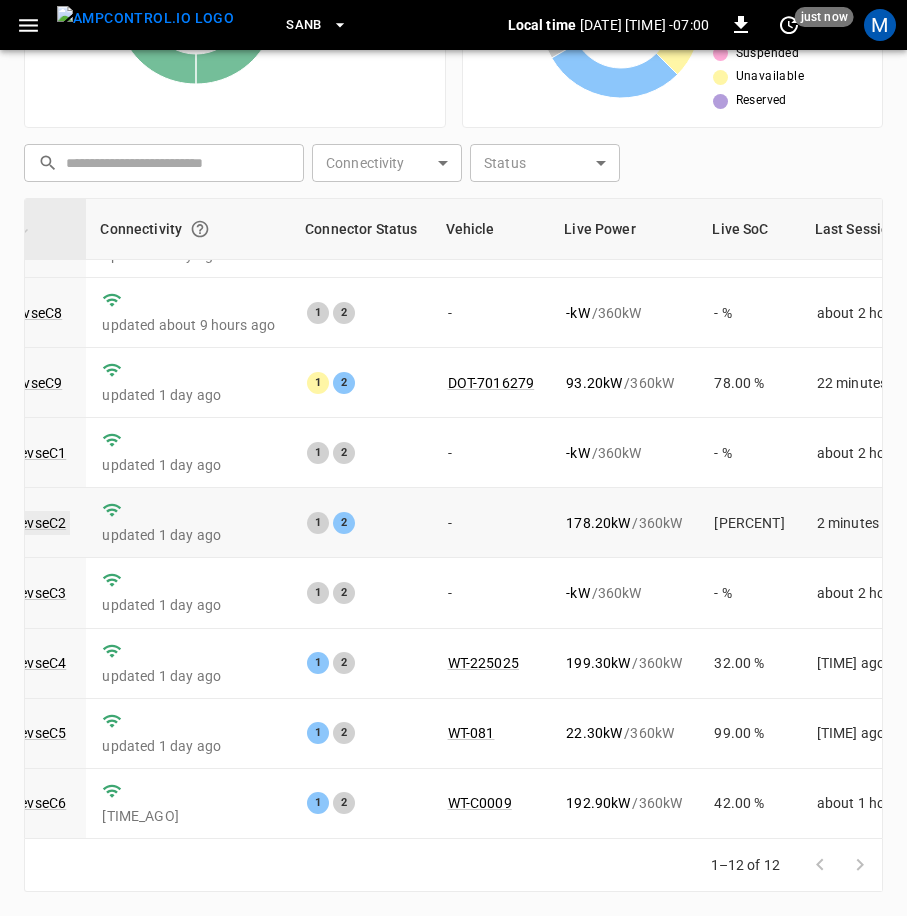 click on "ca-sb-sw-evseC2" at bounding box center (12, 523) 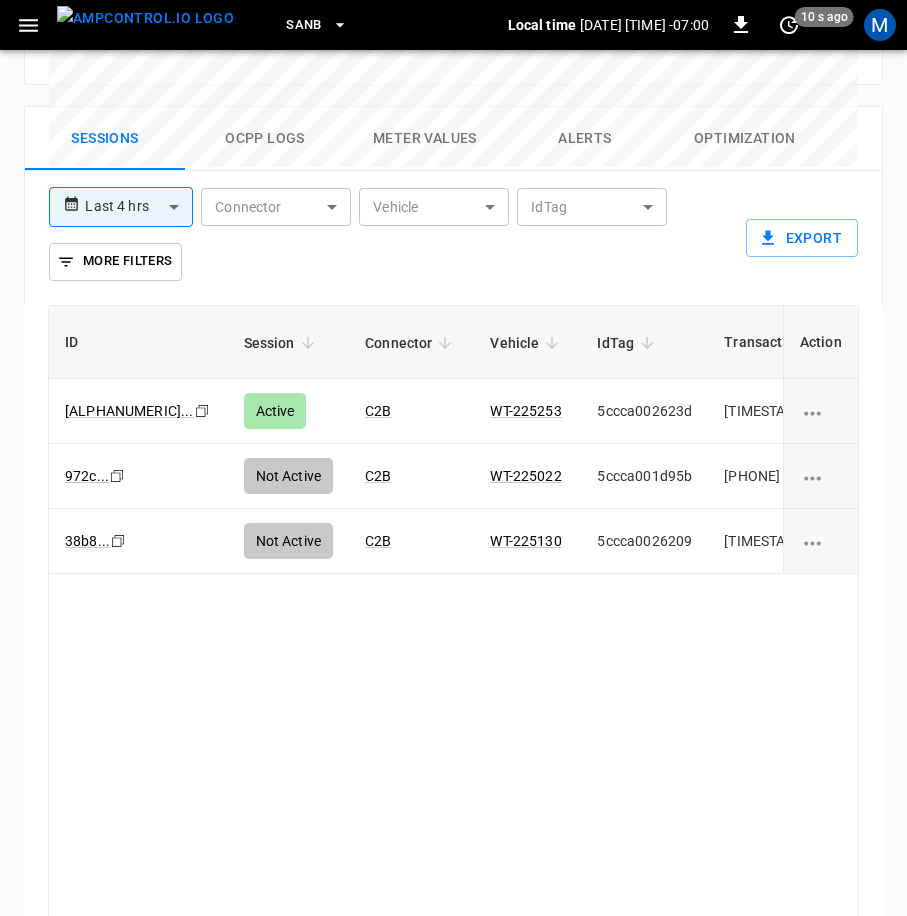 scroll, scrollTop: 1233, scrollLeft: 0, axis: vertical 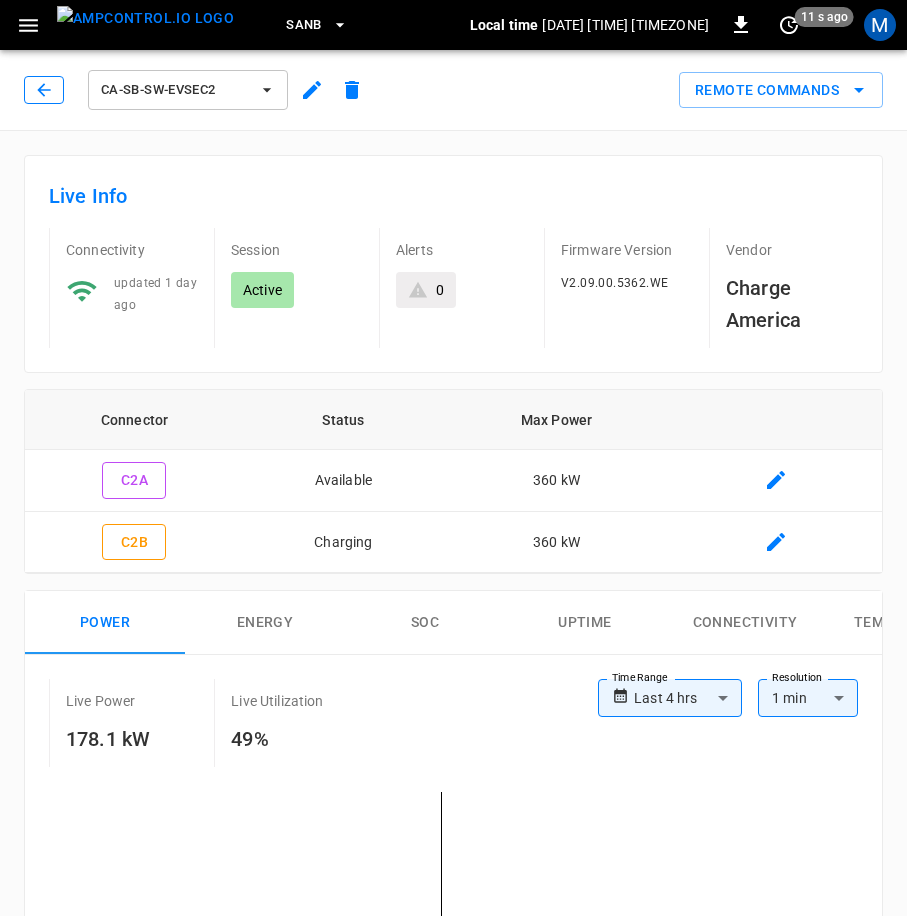 click 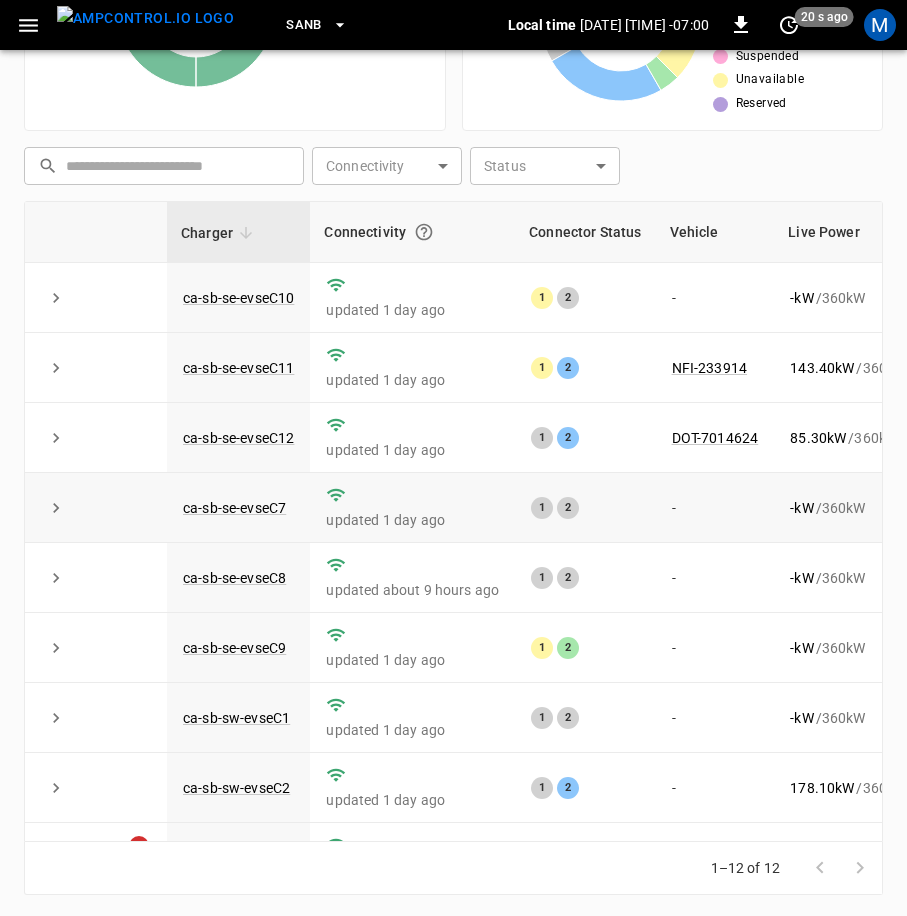 scroll, scrollTop: 466, scrollLeft: 0, axis: vertical 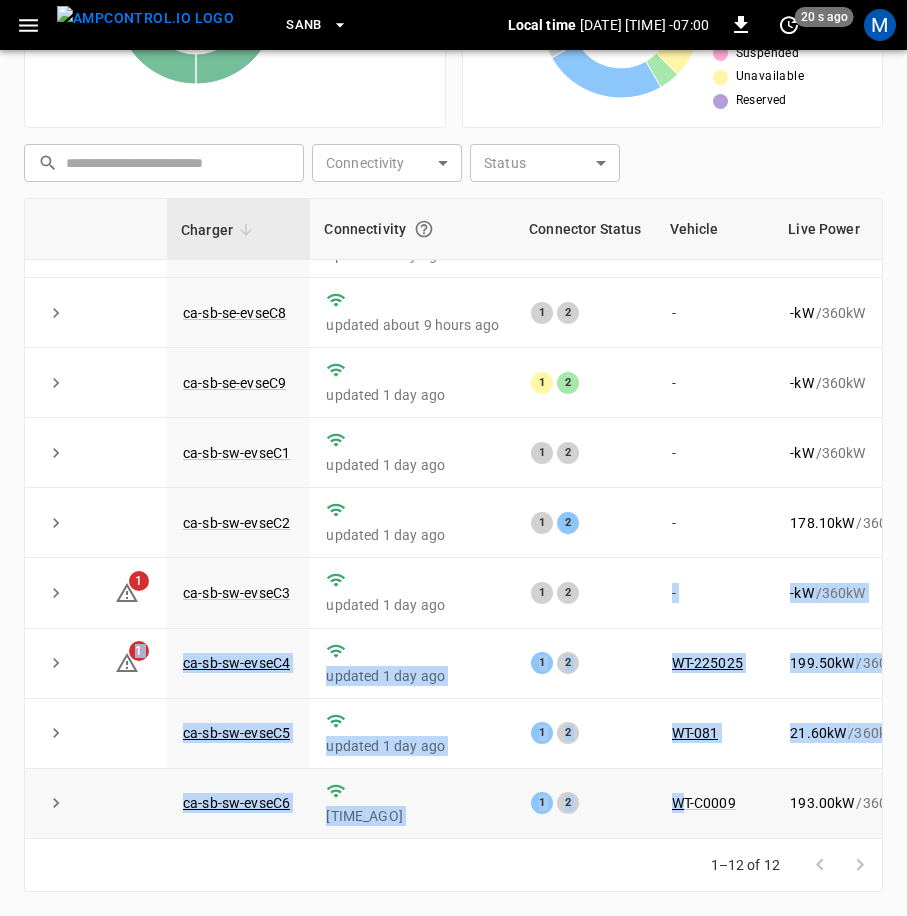 drag, startPoint x: 580, startPoint y: 838, endPoint x: 691, endPoint y: 821, distance: 112.29426 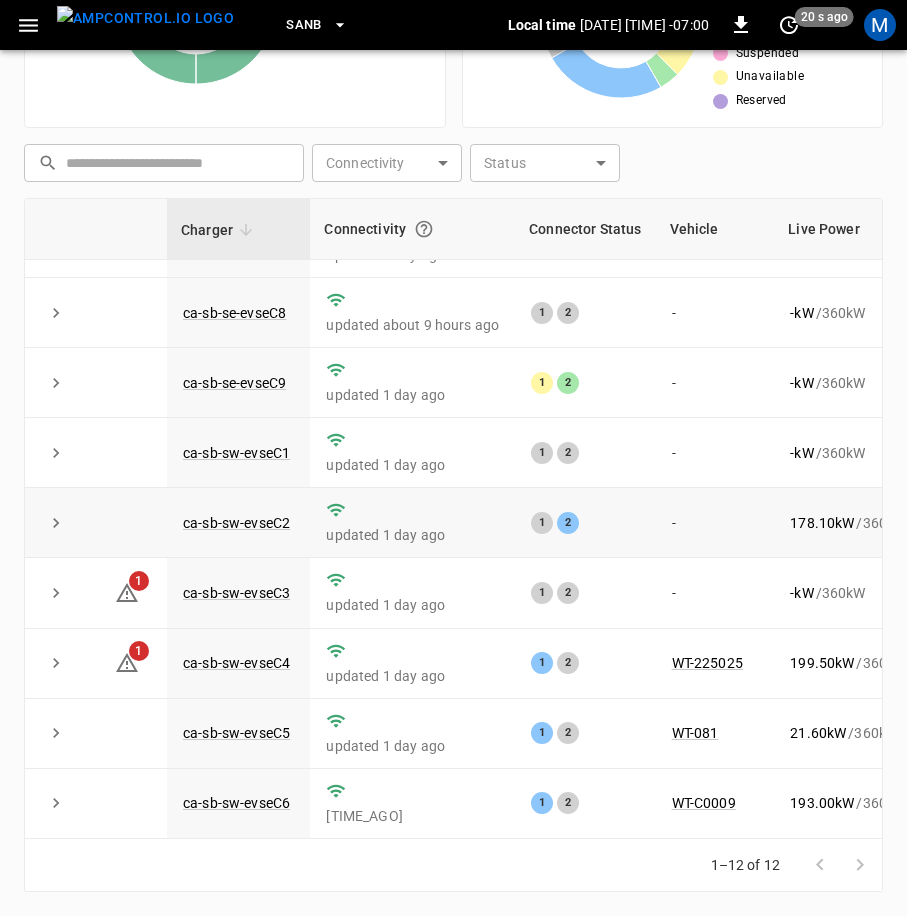 click on "-" at bounding box center [715, 523] 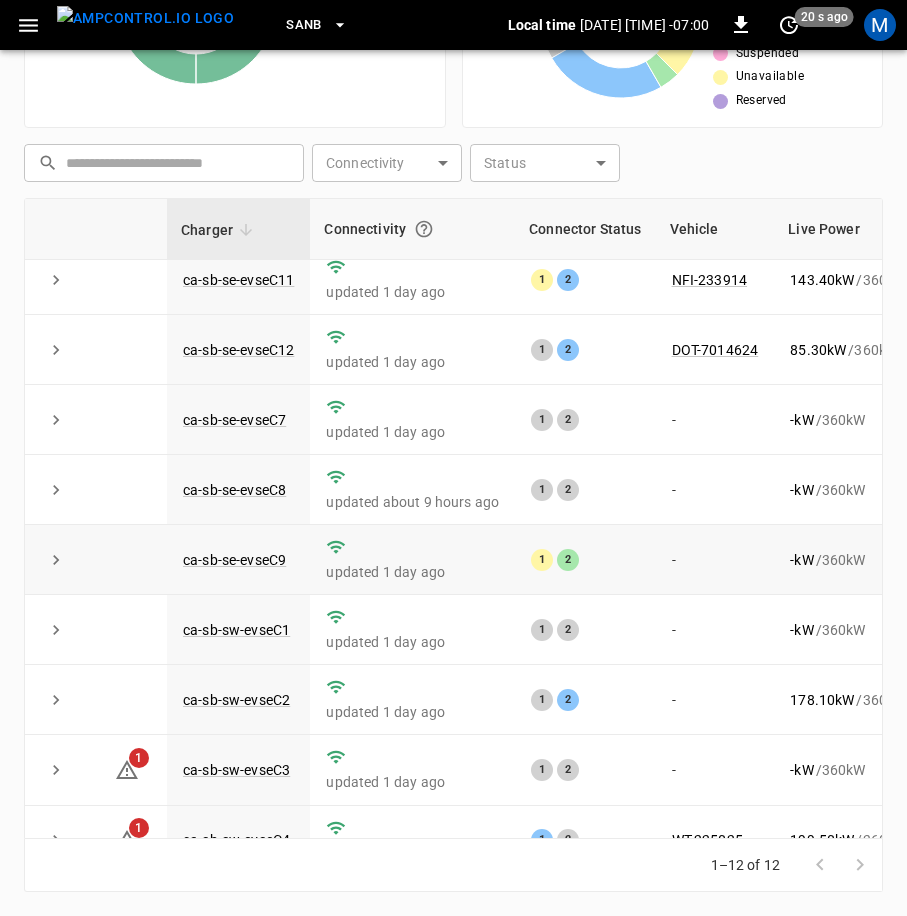 scroll, scrollTop: 0, scrollLeft: 0, axis: both 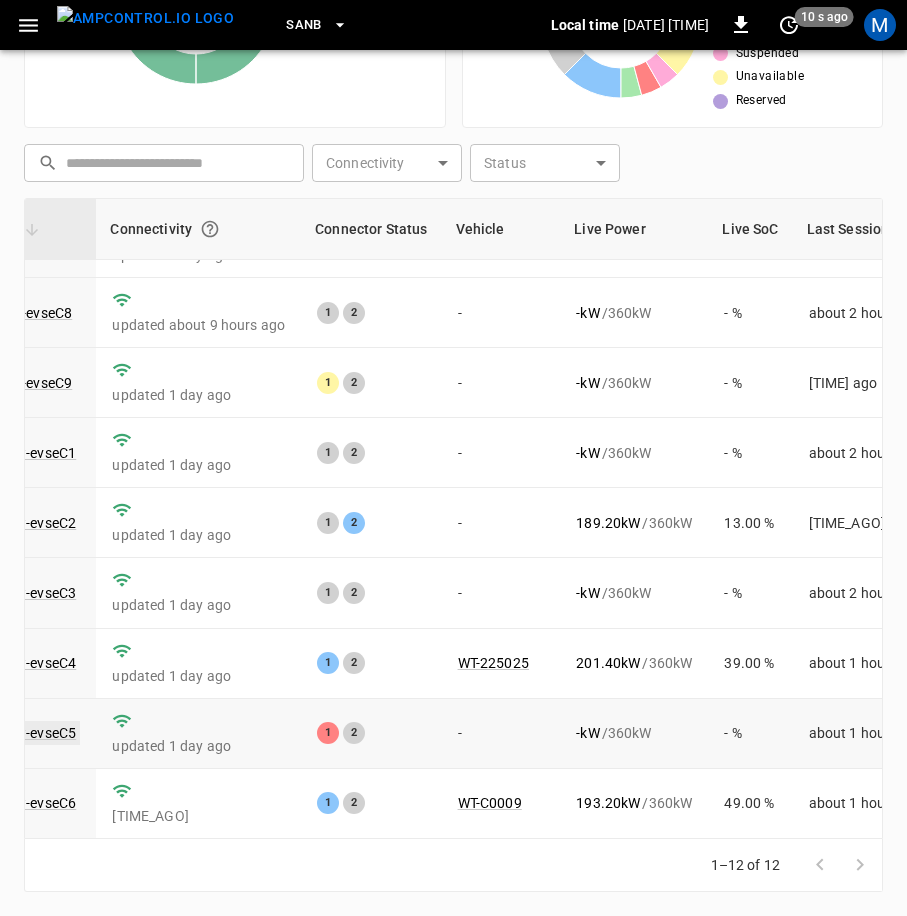 click on "ca-sb-sw-evseC5" at bounding box center [22, 733] 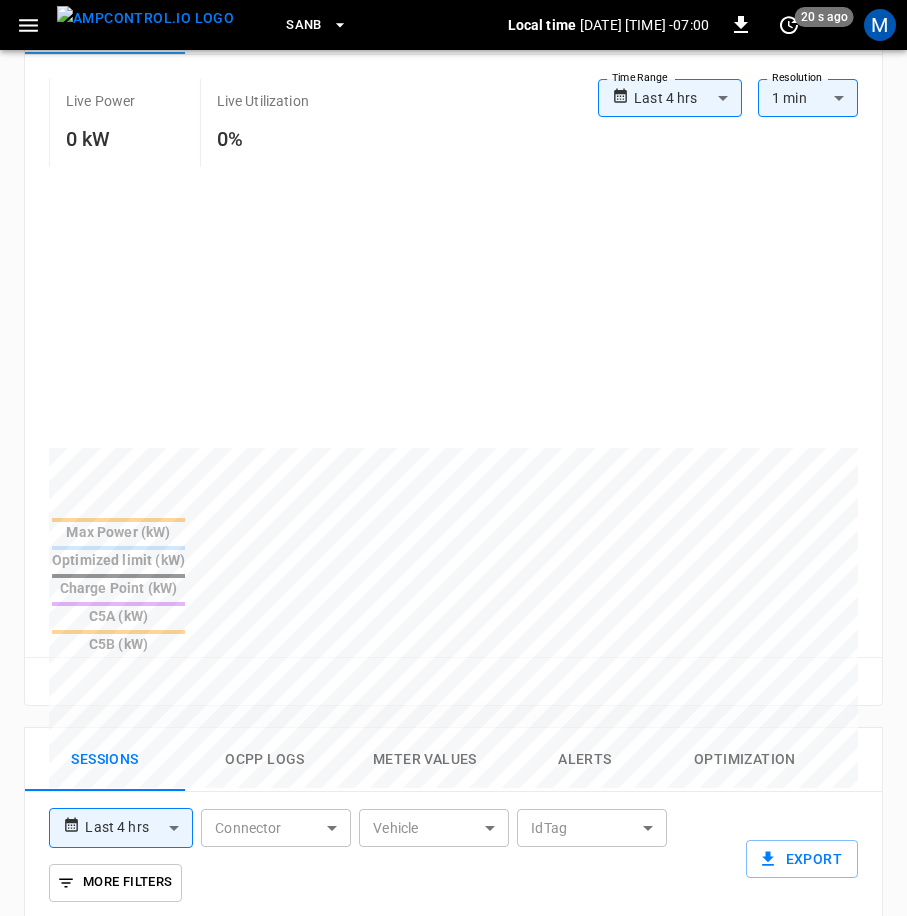 scroll, scrollTop: 1233, scrollLeft: 0, axis: vertical 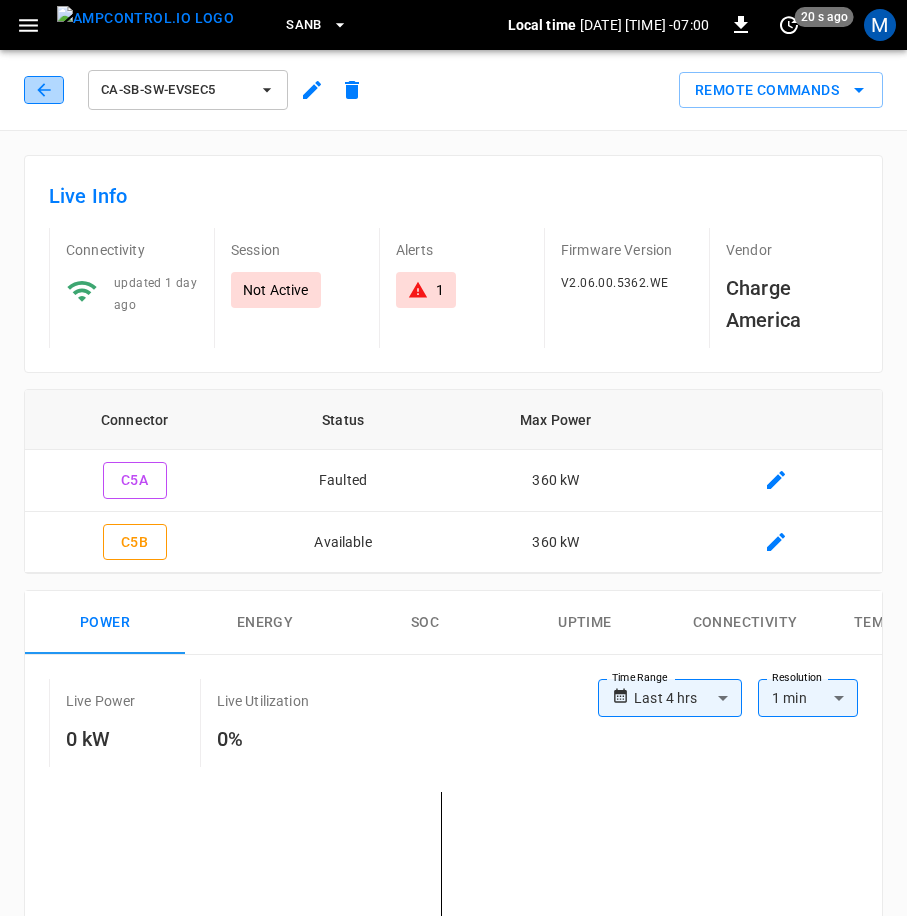 click 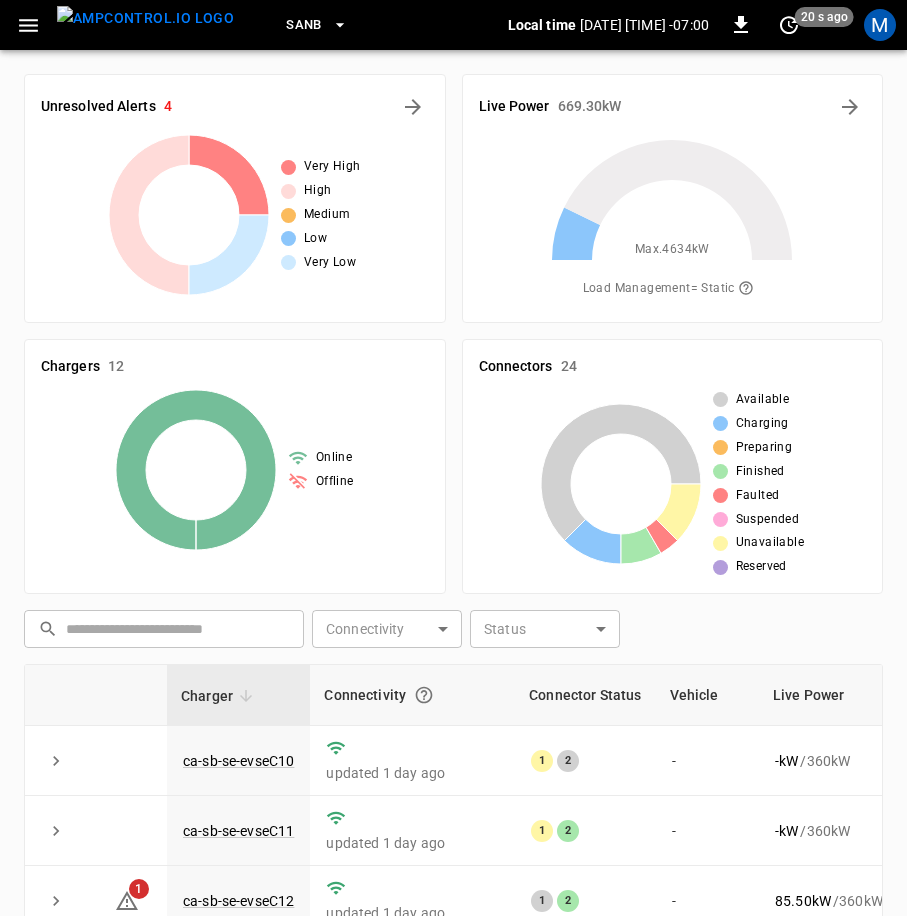 scroll, scrollTop: 466, scrollLeft: 0, axis: vertical 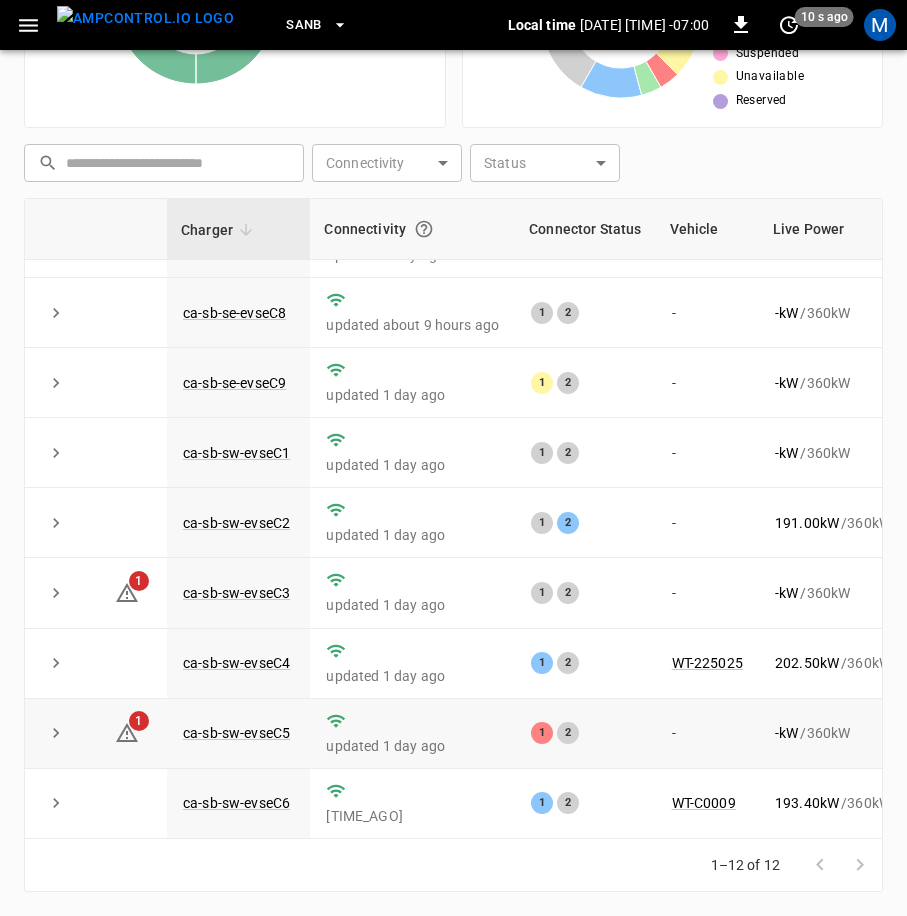 click on "ca-sb-sw-evseC5" at bounding box center (238, 734) 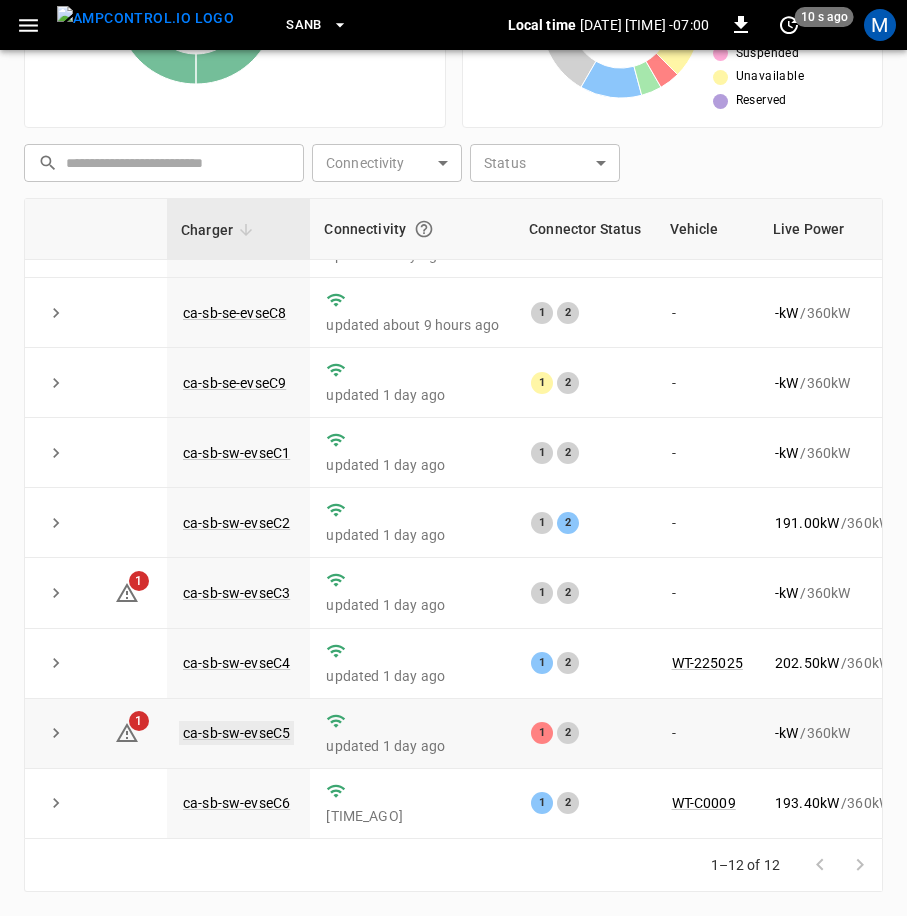 click on "ca-sb-sw-evseC5" at bounding box center [238, 734] 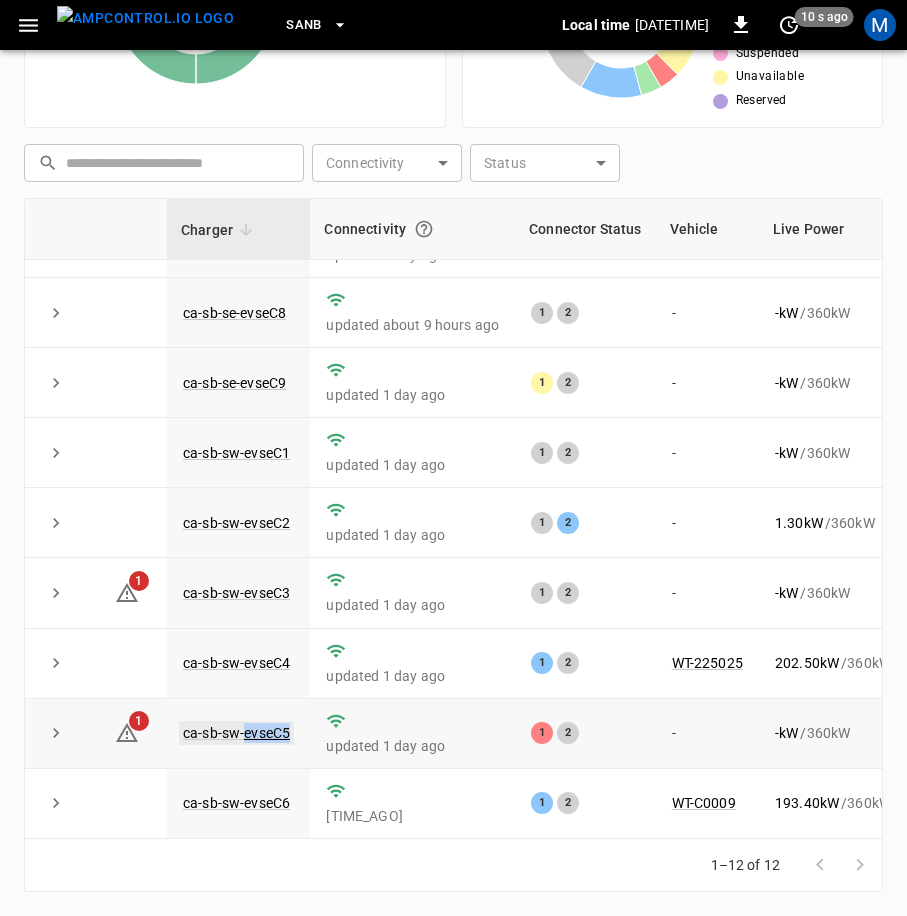 click on "ca-sb-sw-evseC5" at bounding box center (236, 733) 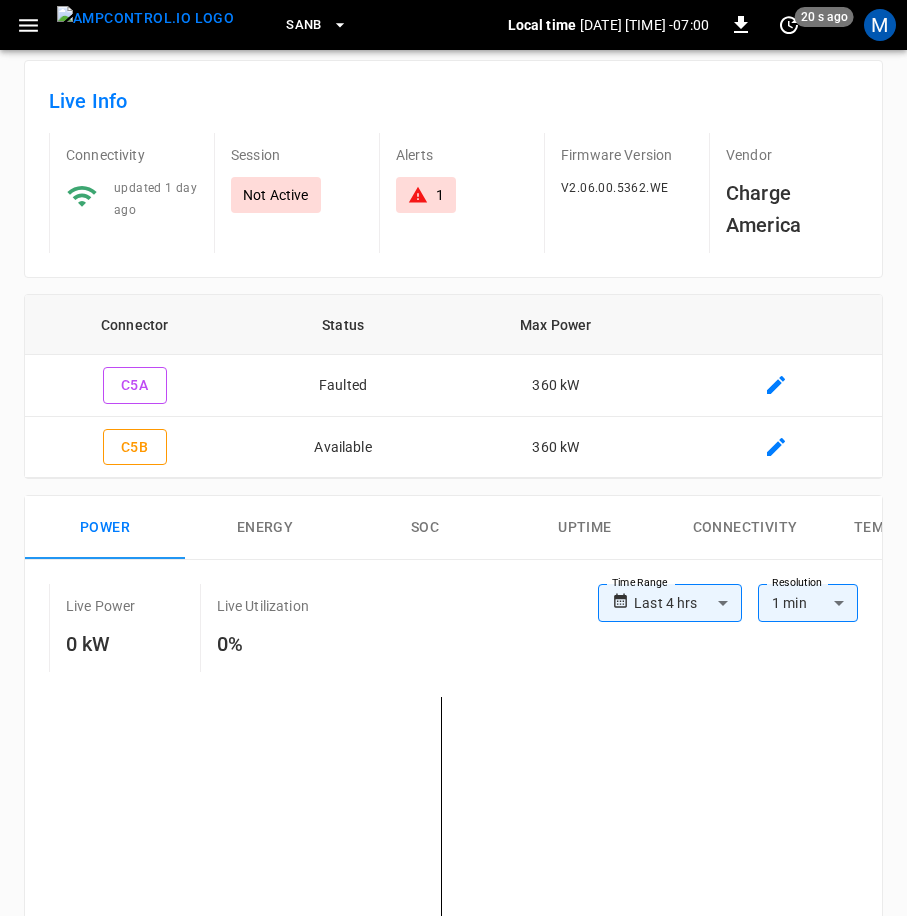 scroll, scrollTop: 0, scrollLeft: 0, axis: both 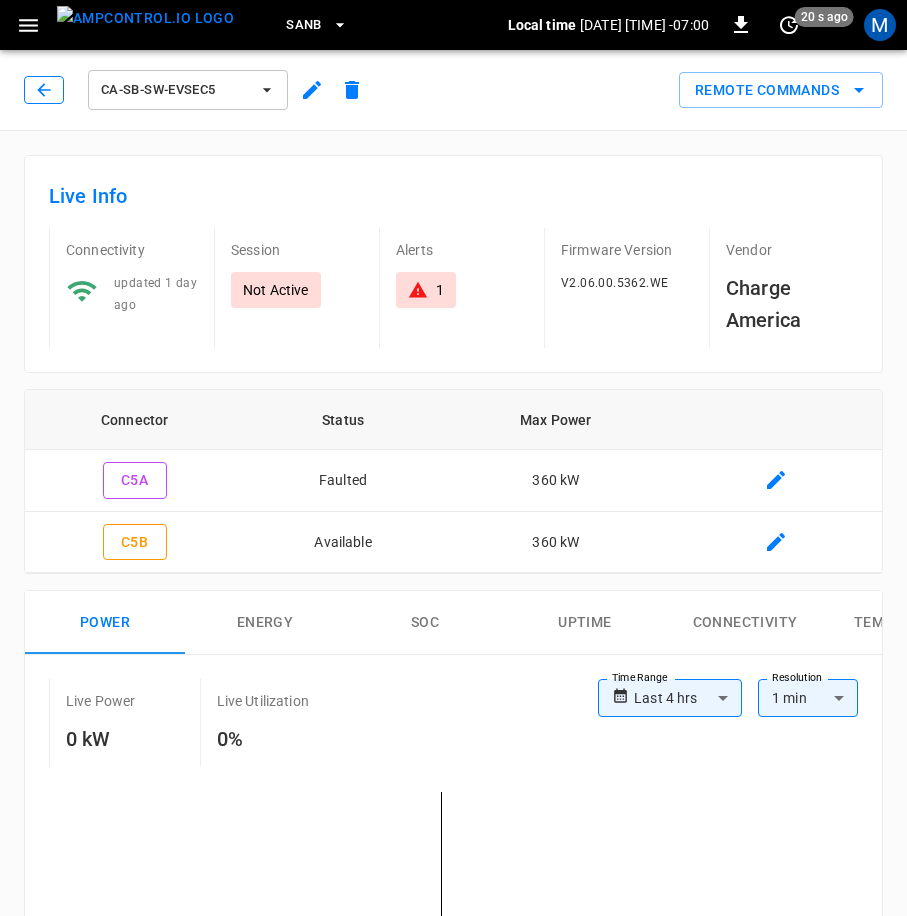 click 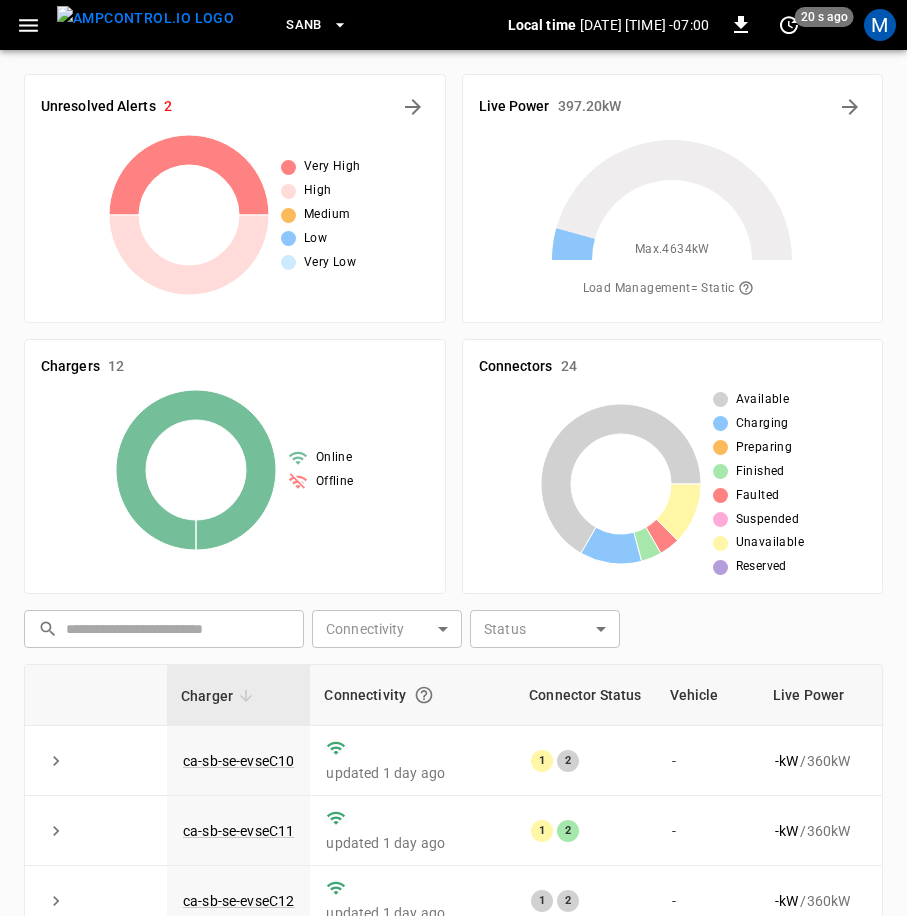 scroll, scrollTop: 466, scrollLeft: 0, axis: vertical 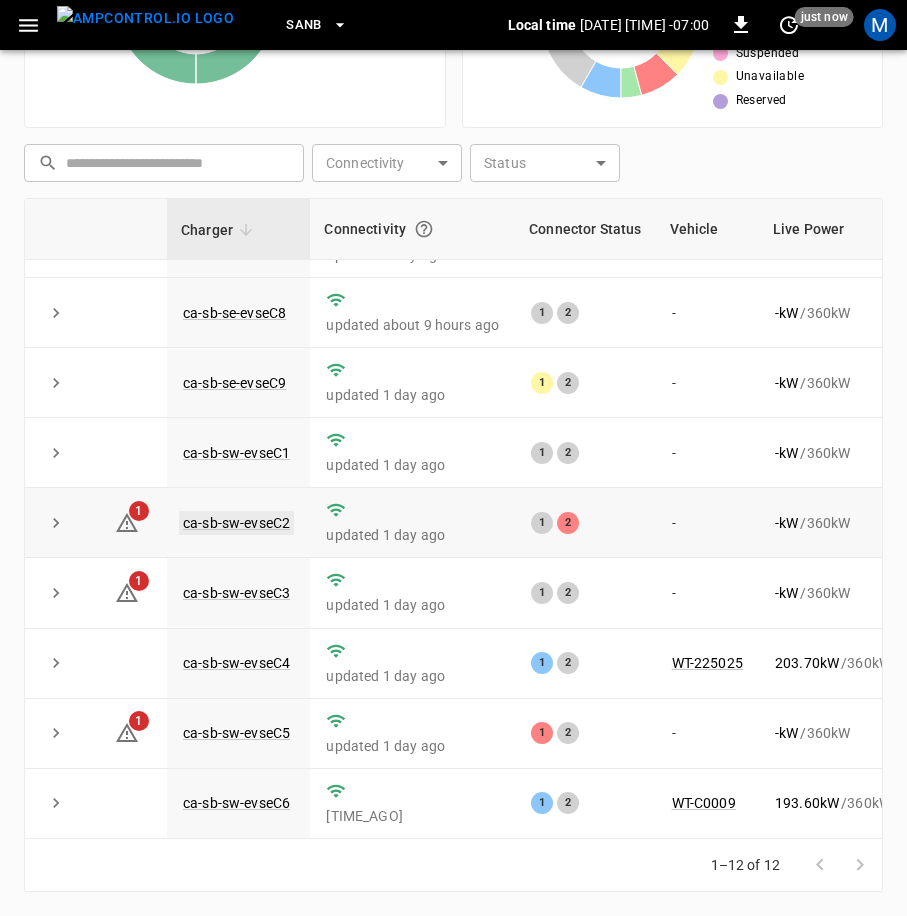 click on "ca-sb-sw-evseC2" at bounding box center [236, 523] 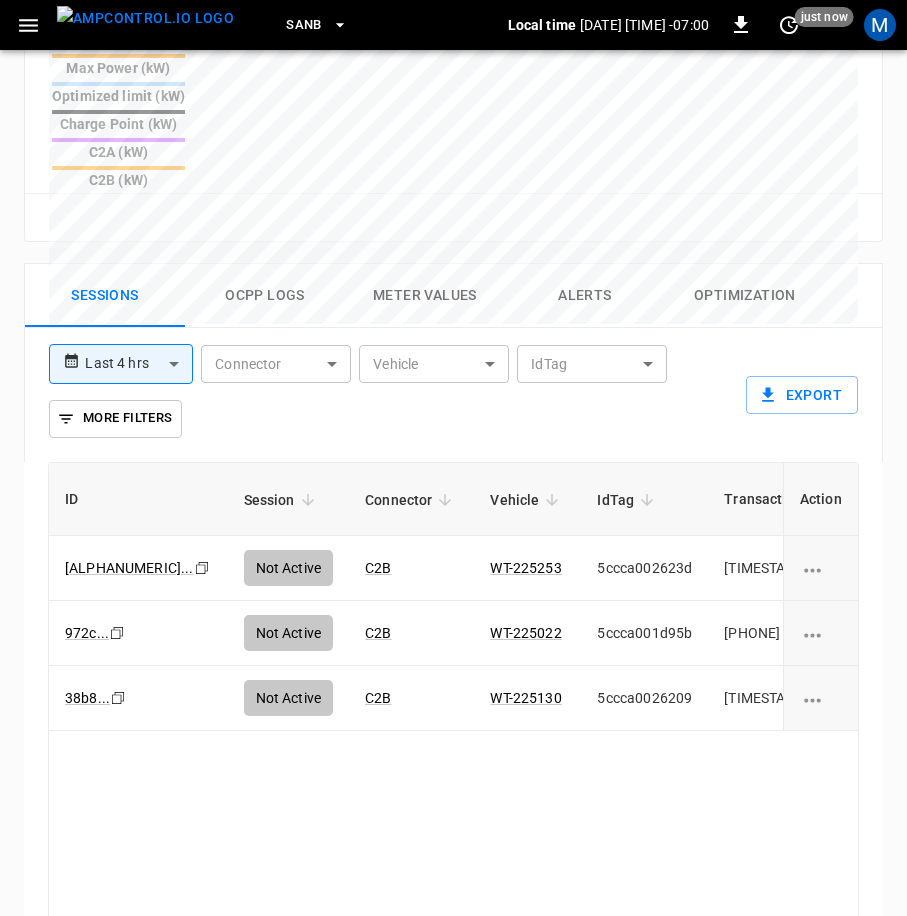 scroll, scrollTop: 1233, scrollLeft: 0, axis: vertical 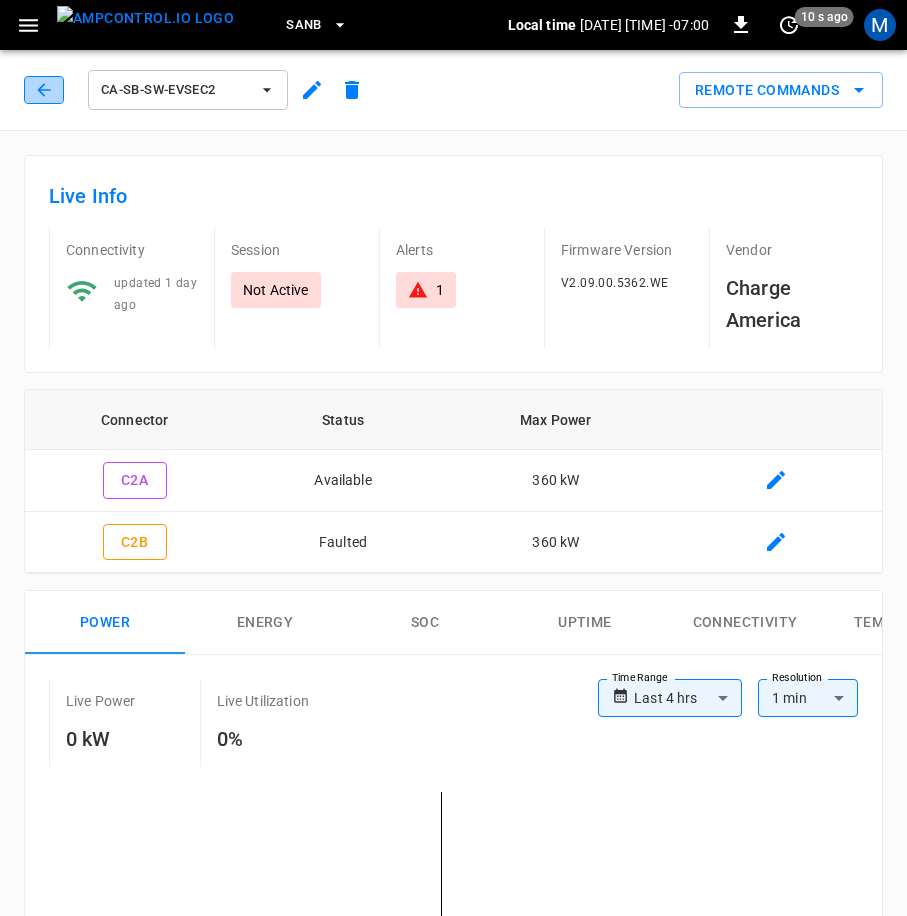 click 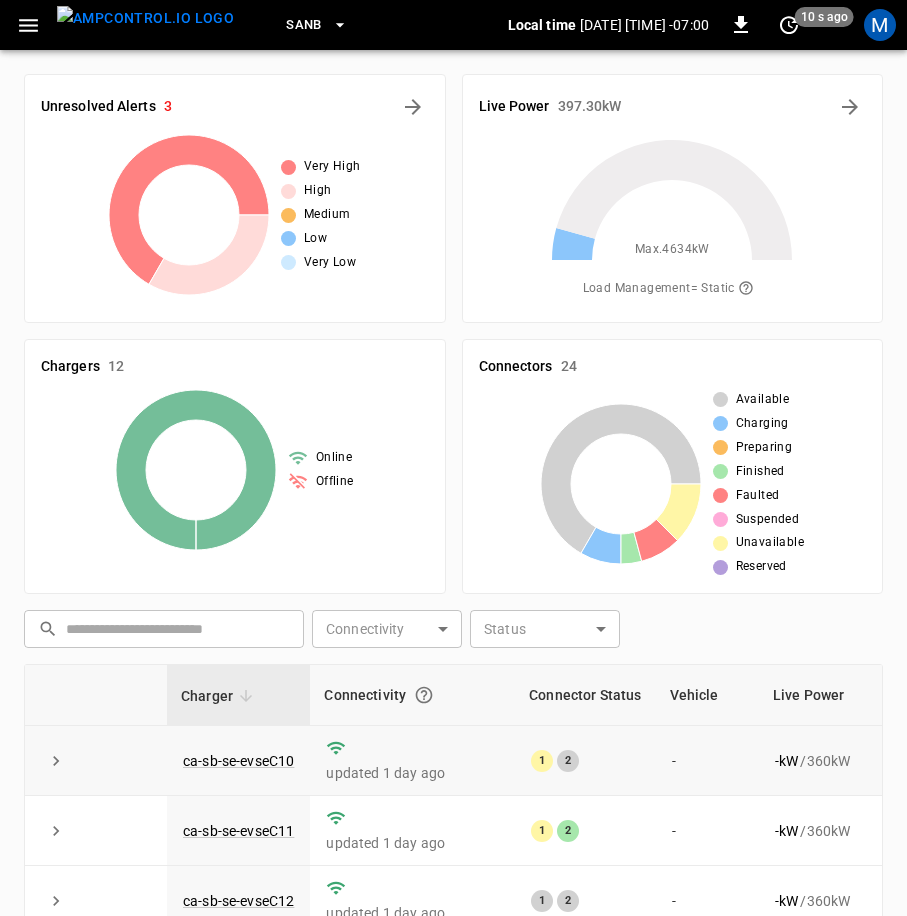 scroll, scrollTop: 466, scrollLeft: 0, axis: vertical 